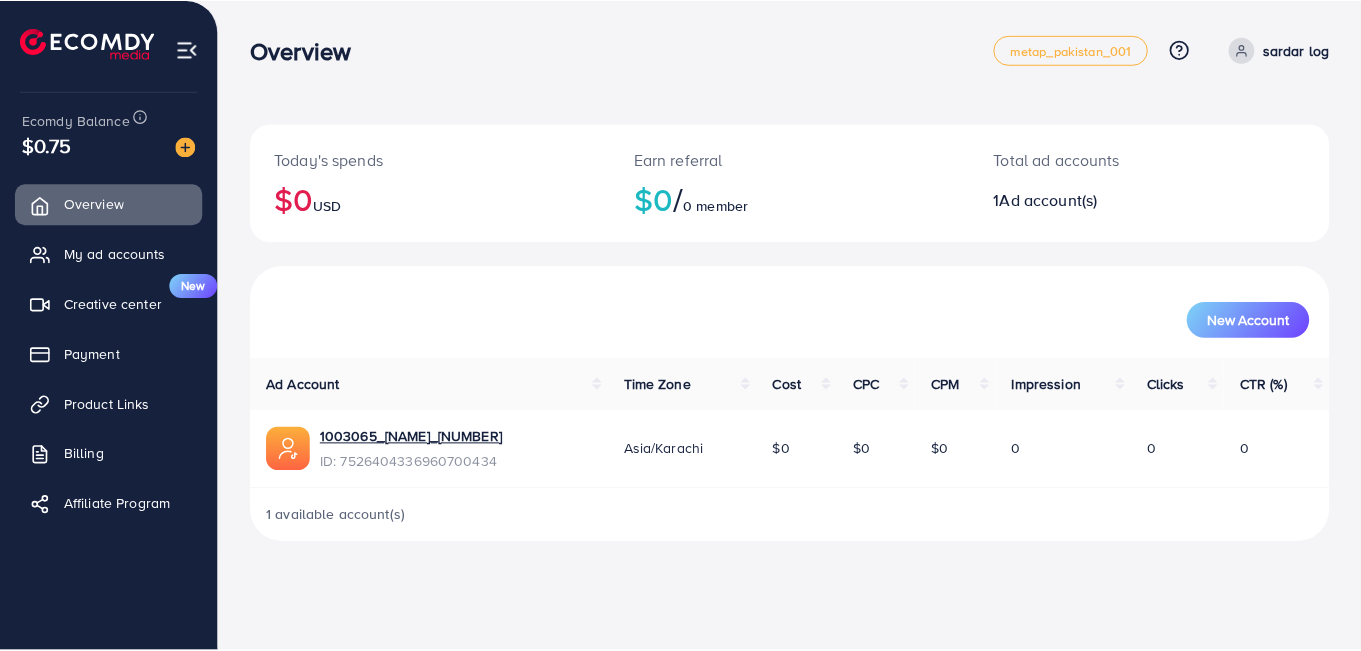 scroll, scrollTop: 0, scrollLeft: 0, axis: both 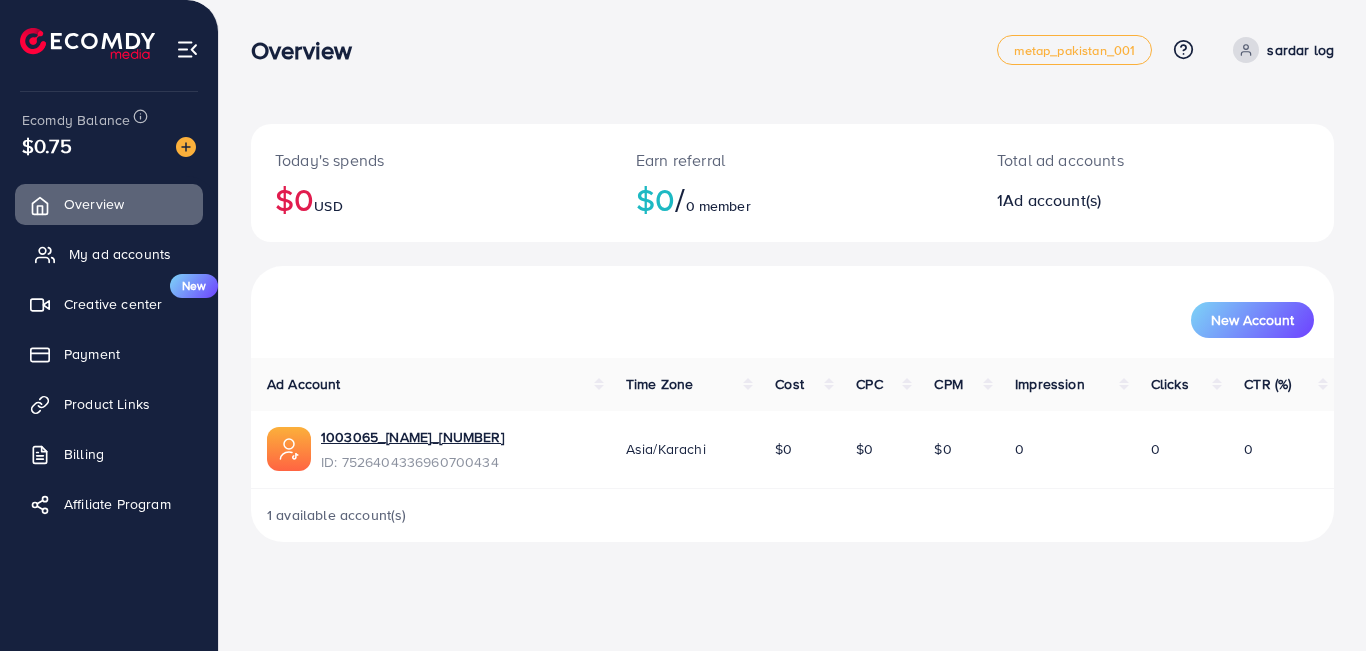 drag, startPoint x: 0, startPoint y: 0, endPoint x: 108, endPoint y: 250, distance: 272.3307 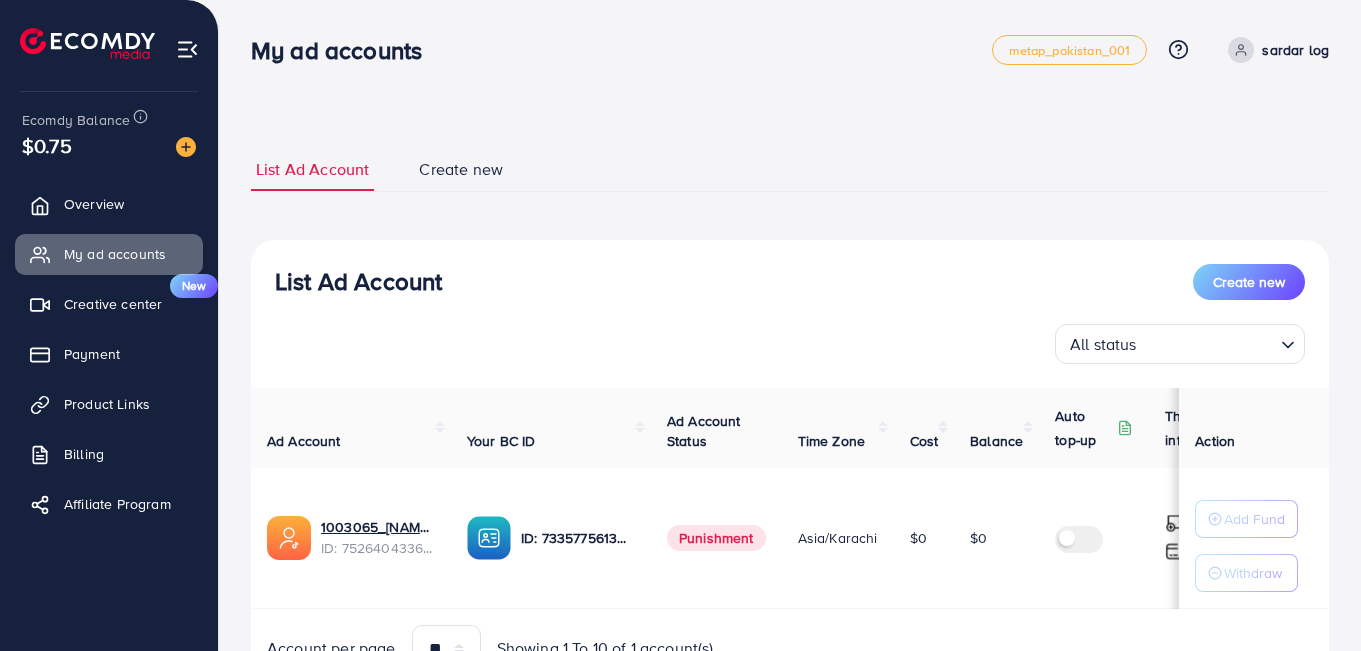 scroll, scrollTop: 54, scrollLeft: 0, axis: vertical 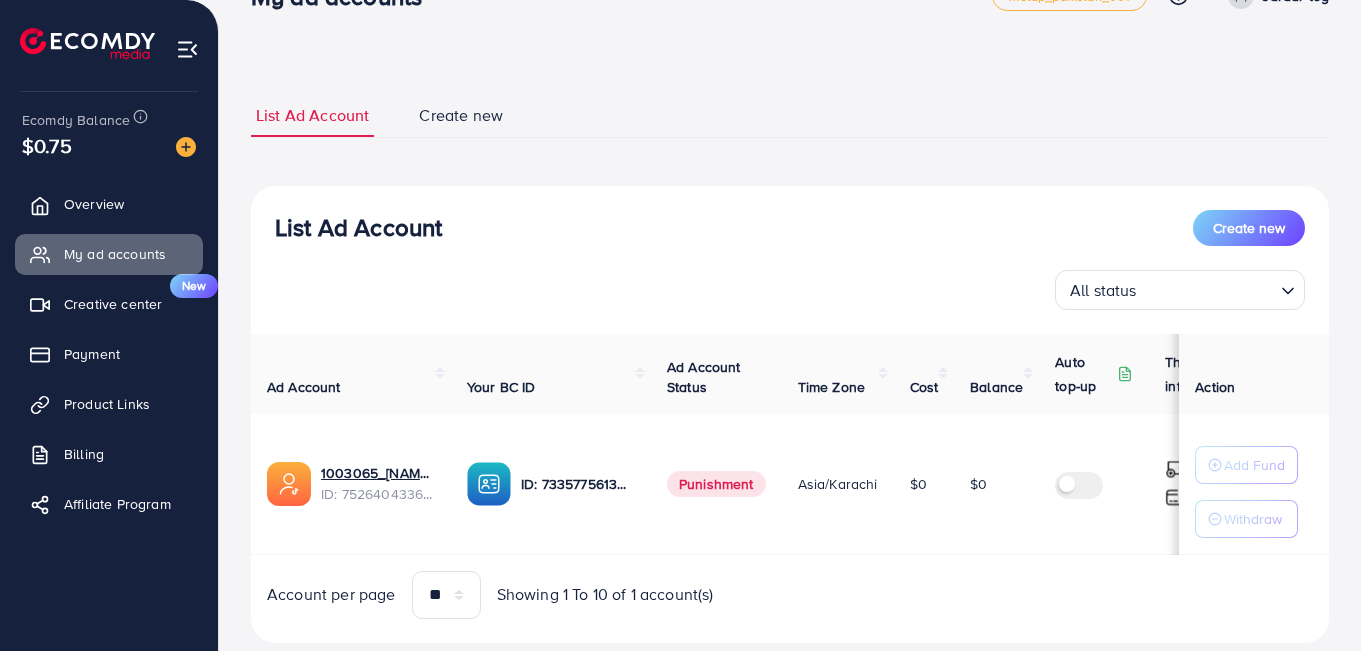 click on "Create new" at bounding box center (461, 115) 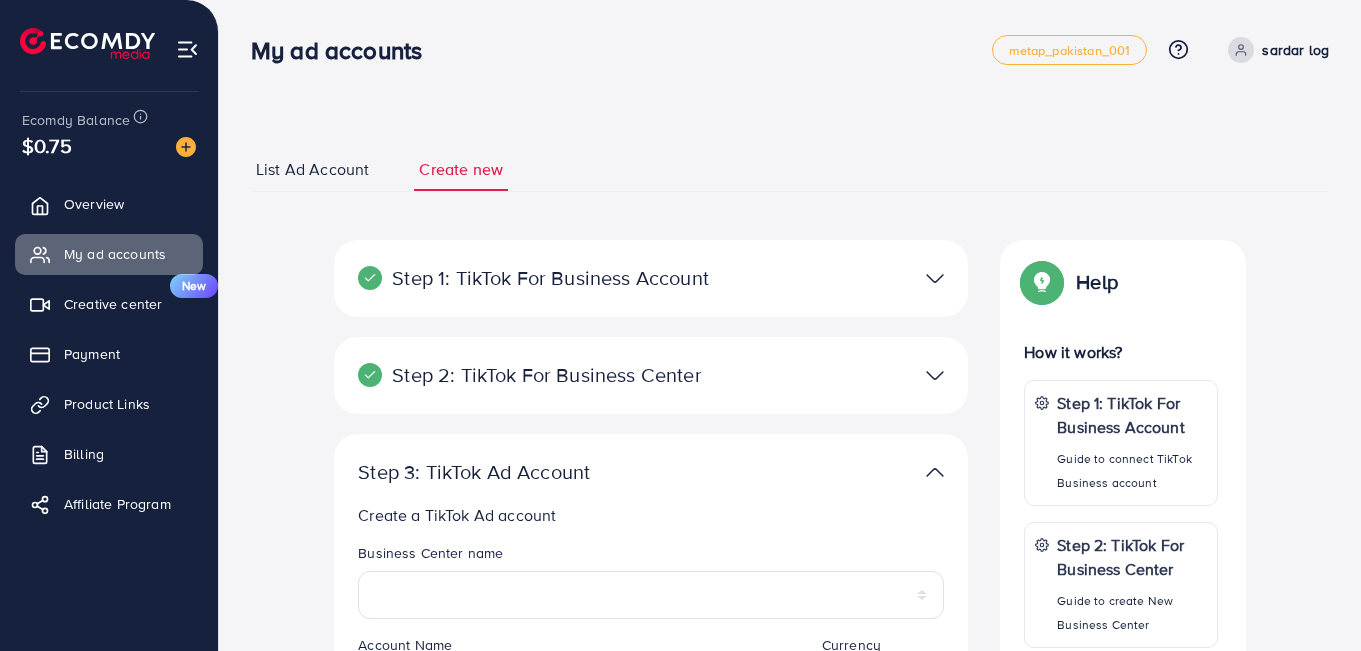 click on "My ad accounts   metap_pakistan_001  Help Center Contact Support Plans and Pricing Term and policy About Us  sardar log  Profile Log out" at bounding box center (790, 49) 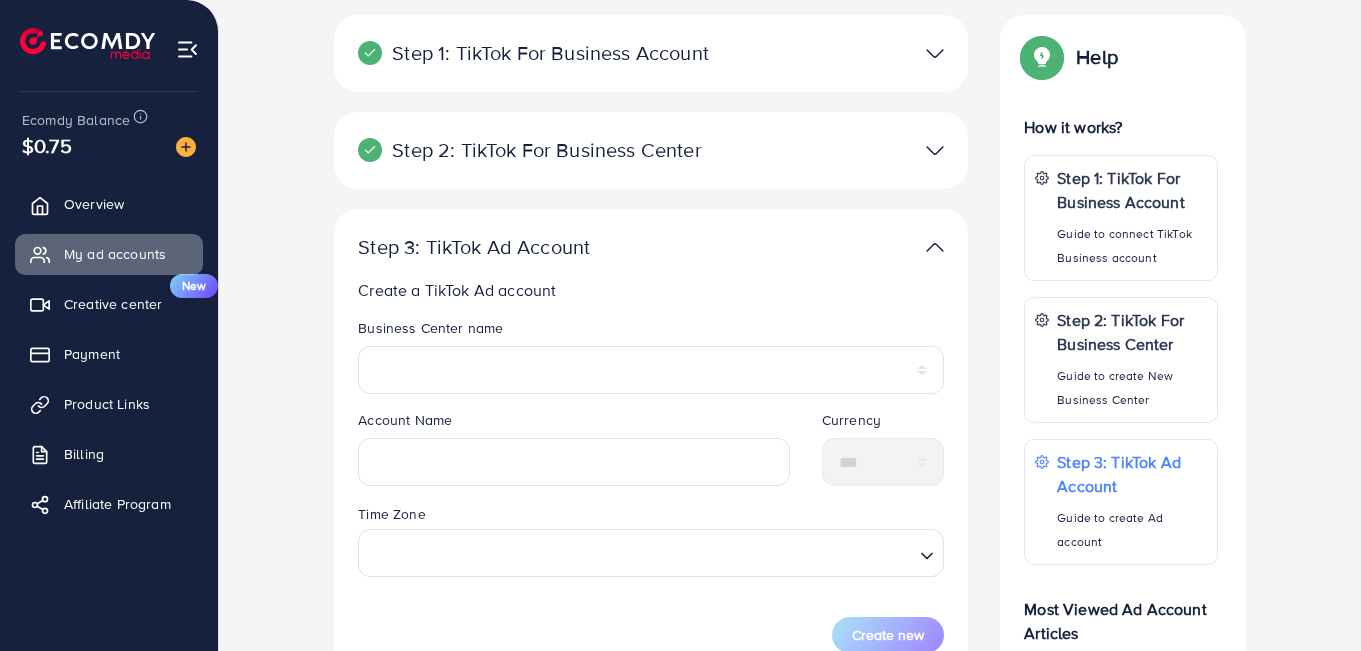 scroll, scrollTop: 226, scrollLeft: 0, axis: vertical 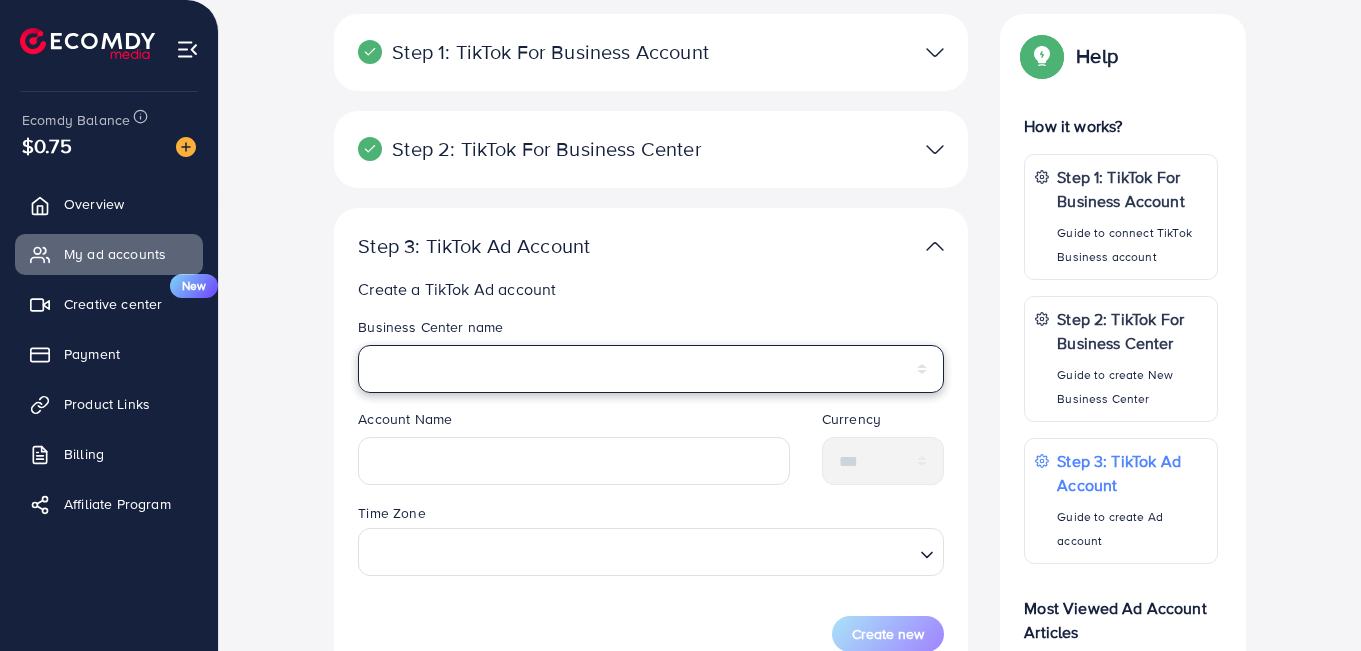 click on "**********" at bounding box center (651, 369) 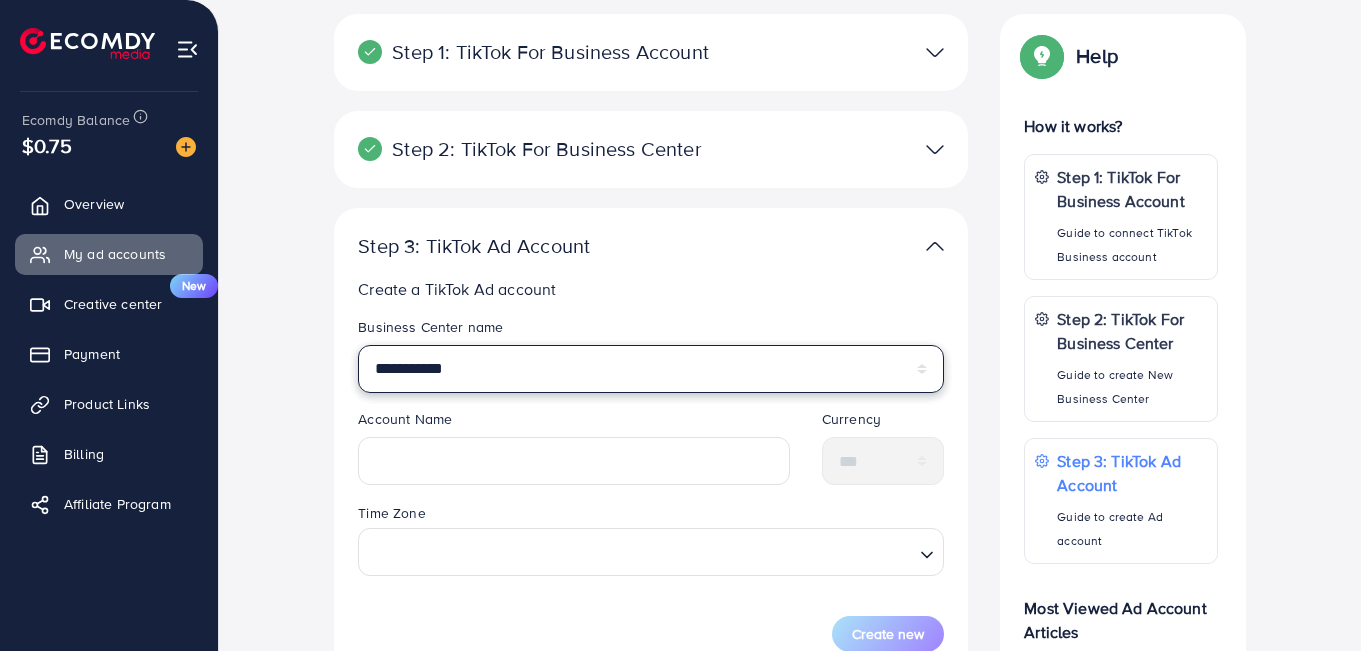 click on "**********" at bounding box center (651, 369) 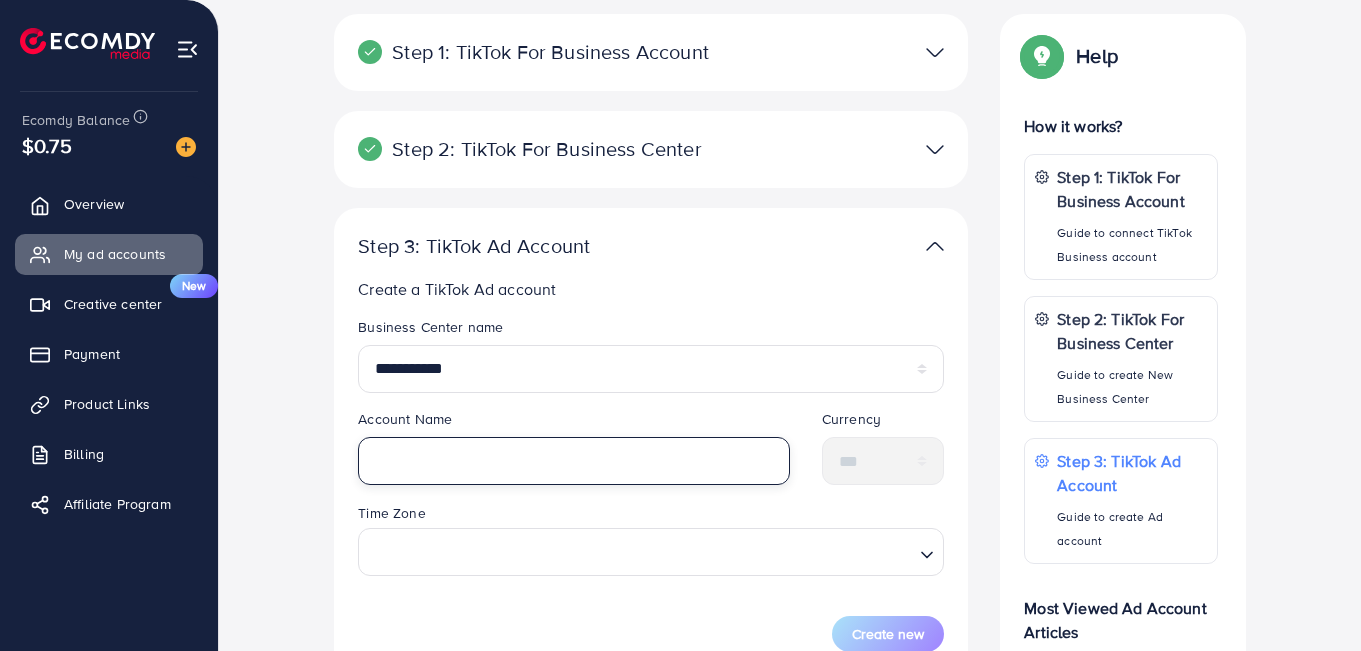 click at bounding box center [574, 461] 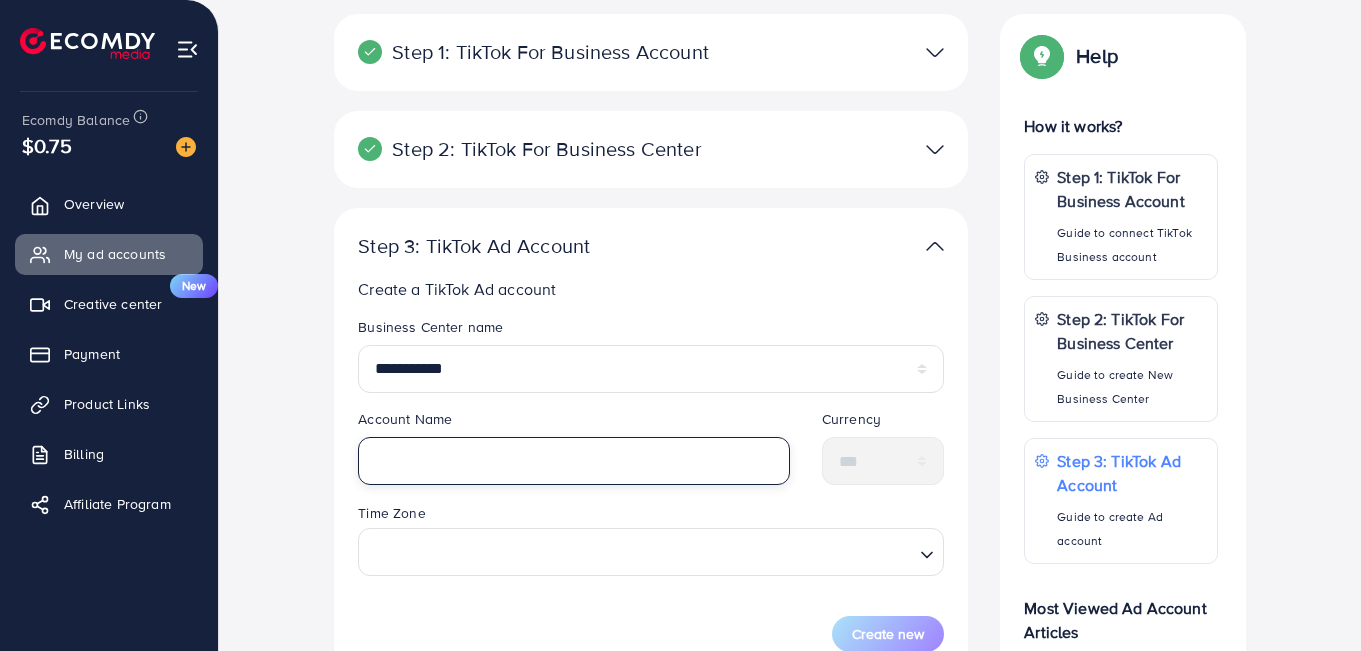 type on "*" 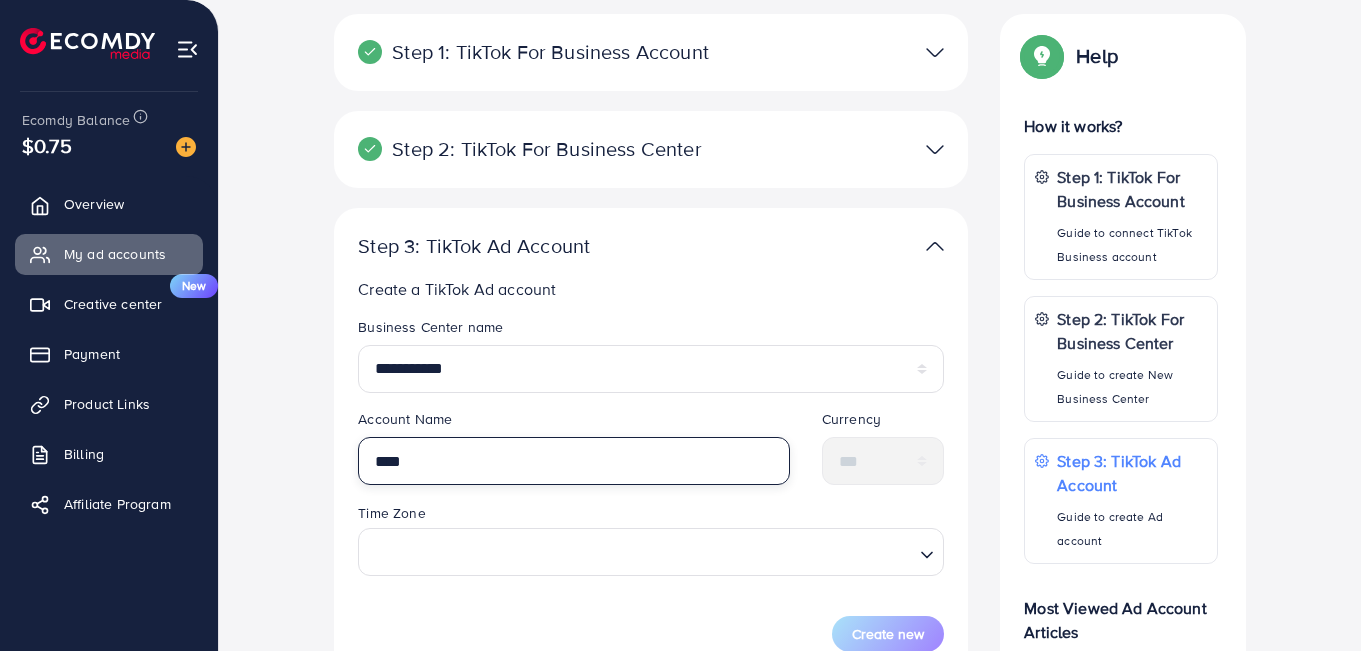 type on "****" 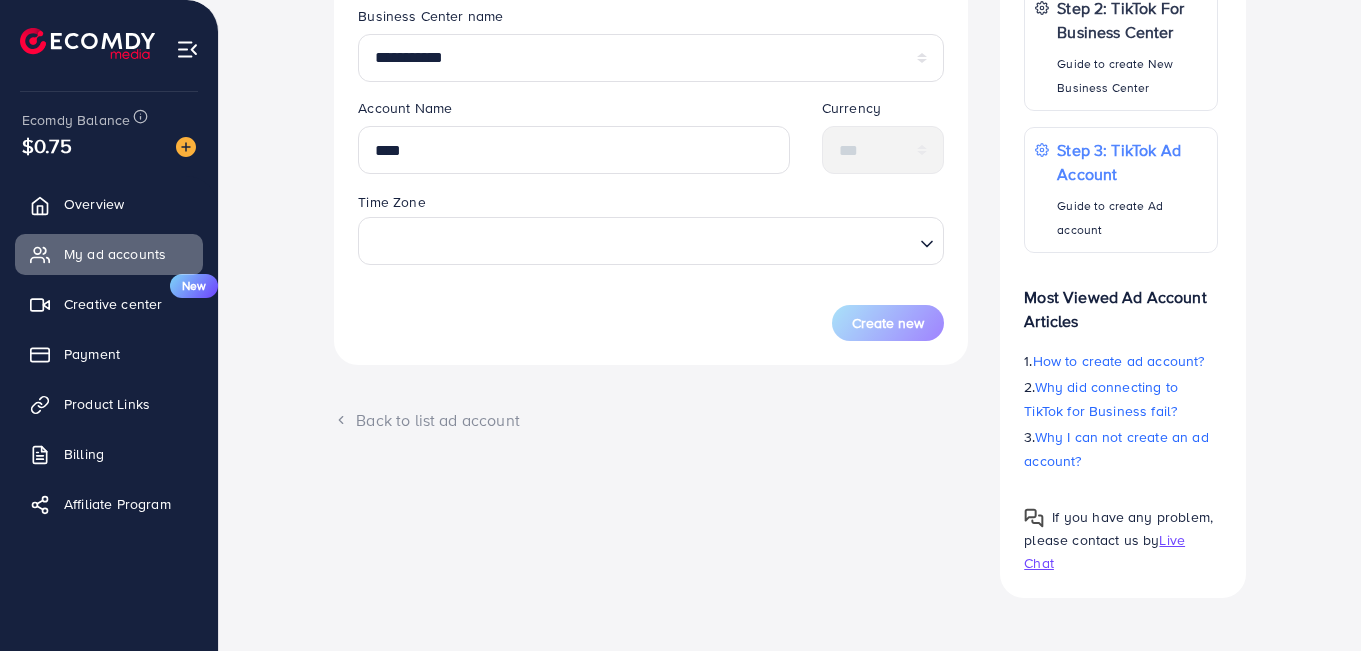 scroll, scrollTop: 540, scrollLeft: 0, axis: vertical 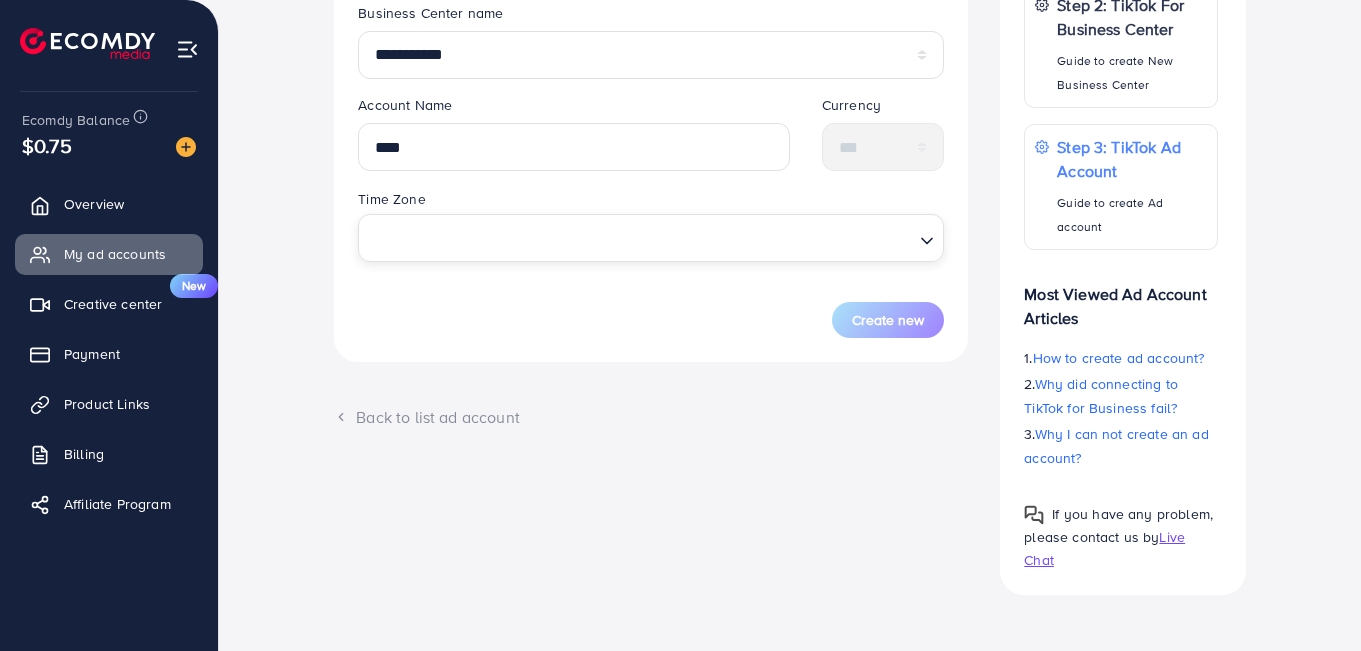 click 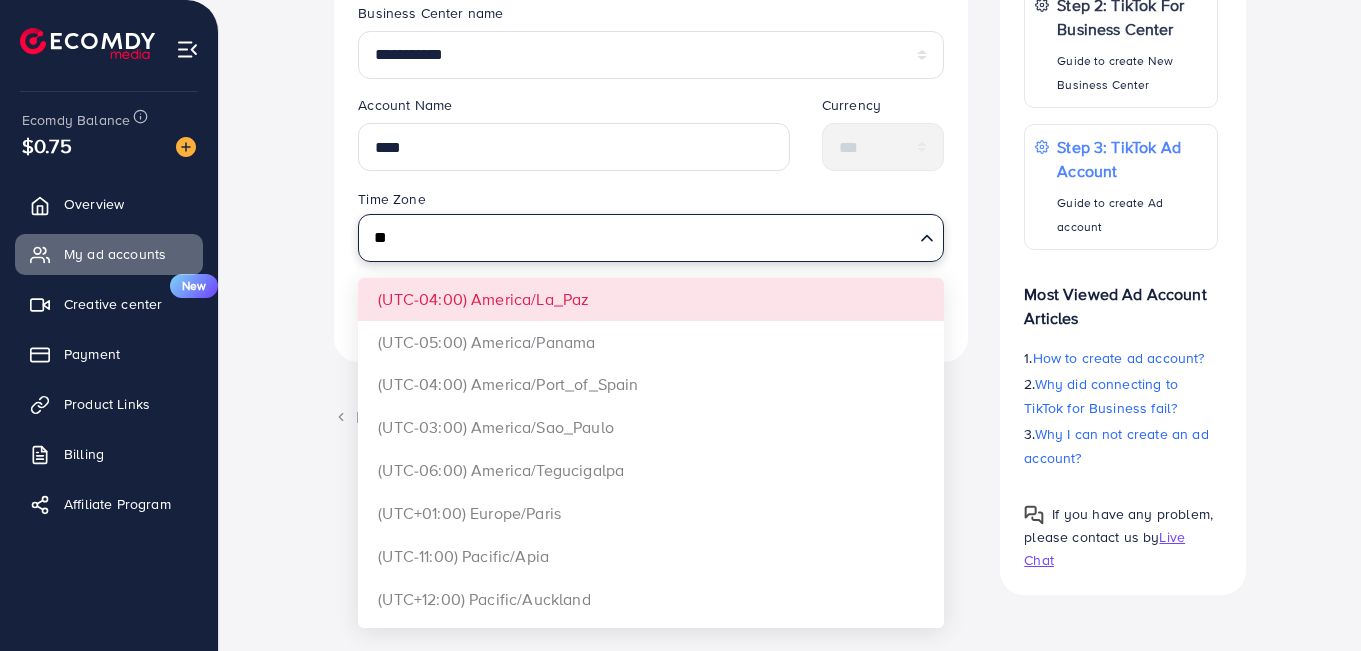 type on "*" 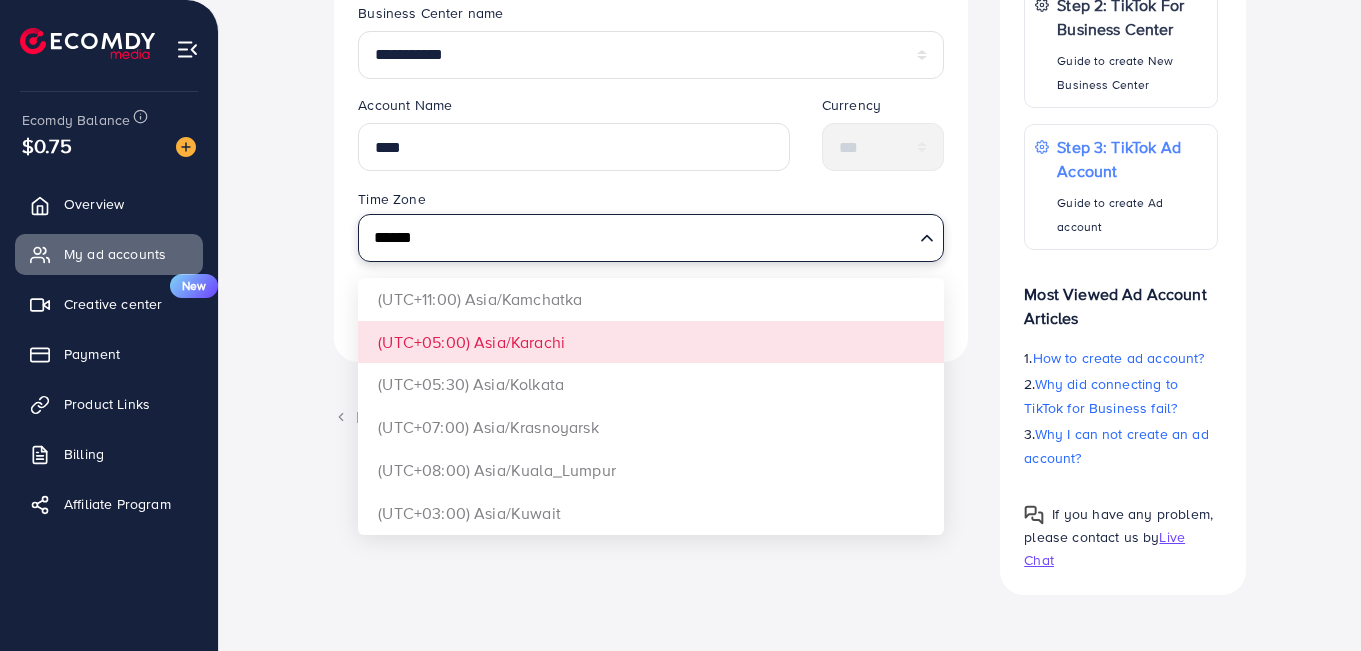 type on "******" 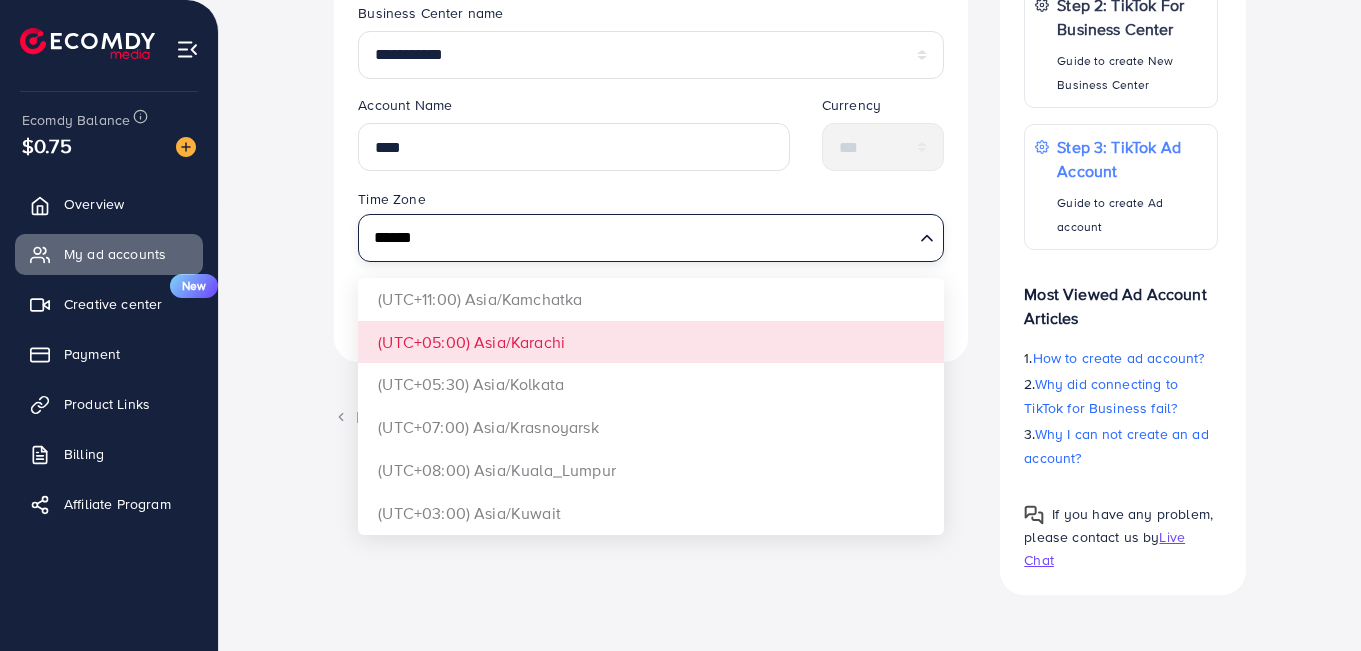 type 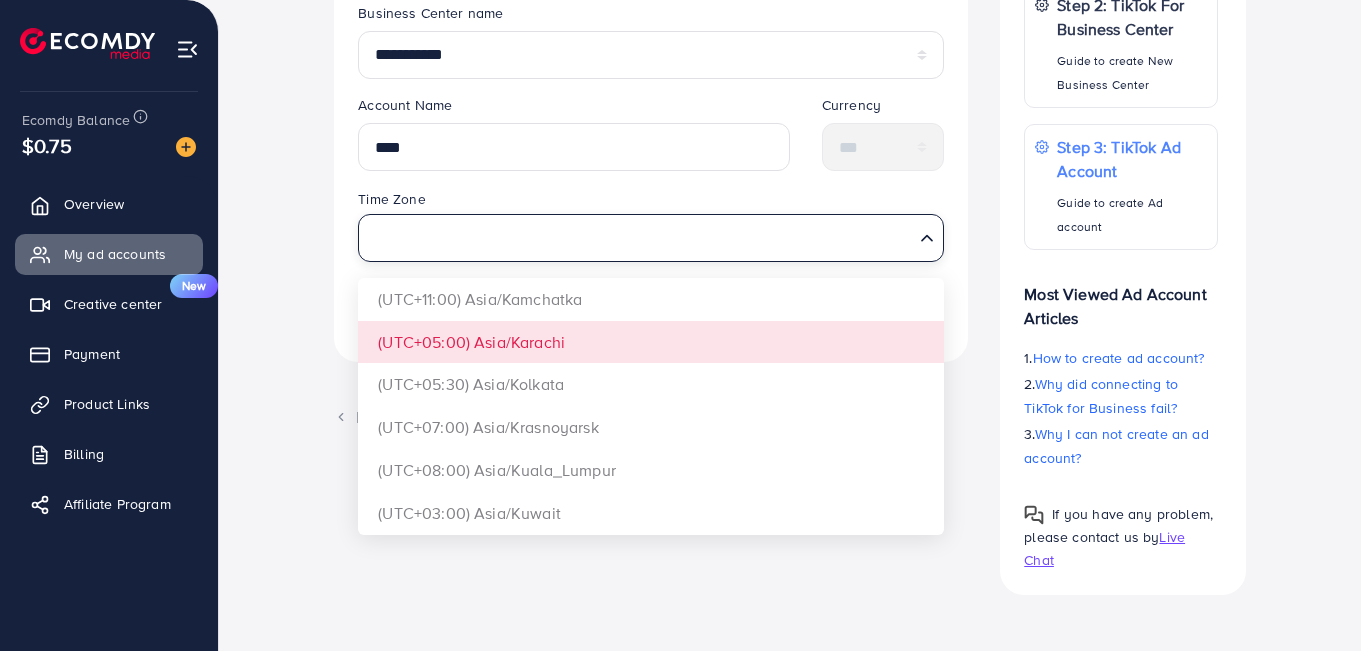 click on "**********" at bounding box center [651, 128] 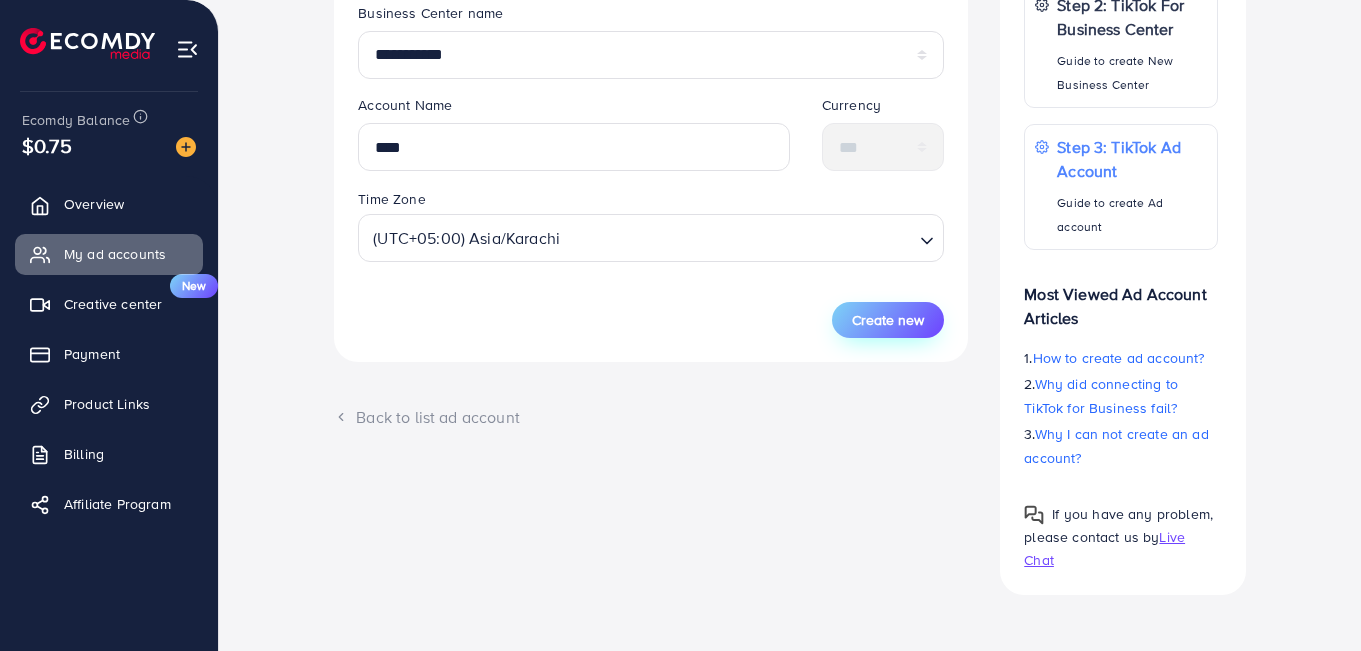 click on "Create new" at bounding box center [888, 320] 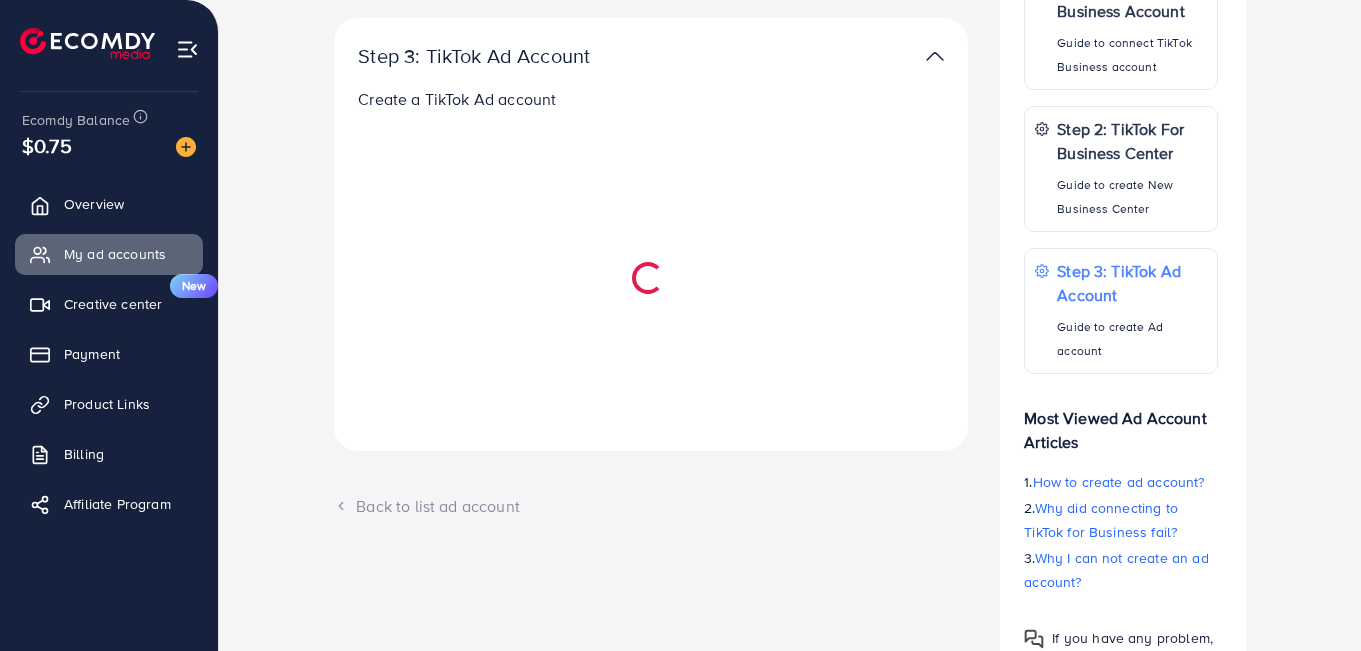 scroll, scrollTop: 420, scrollLeft: 0, axis: vertical 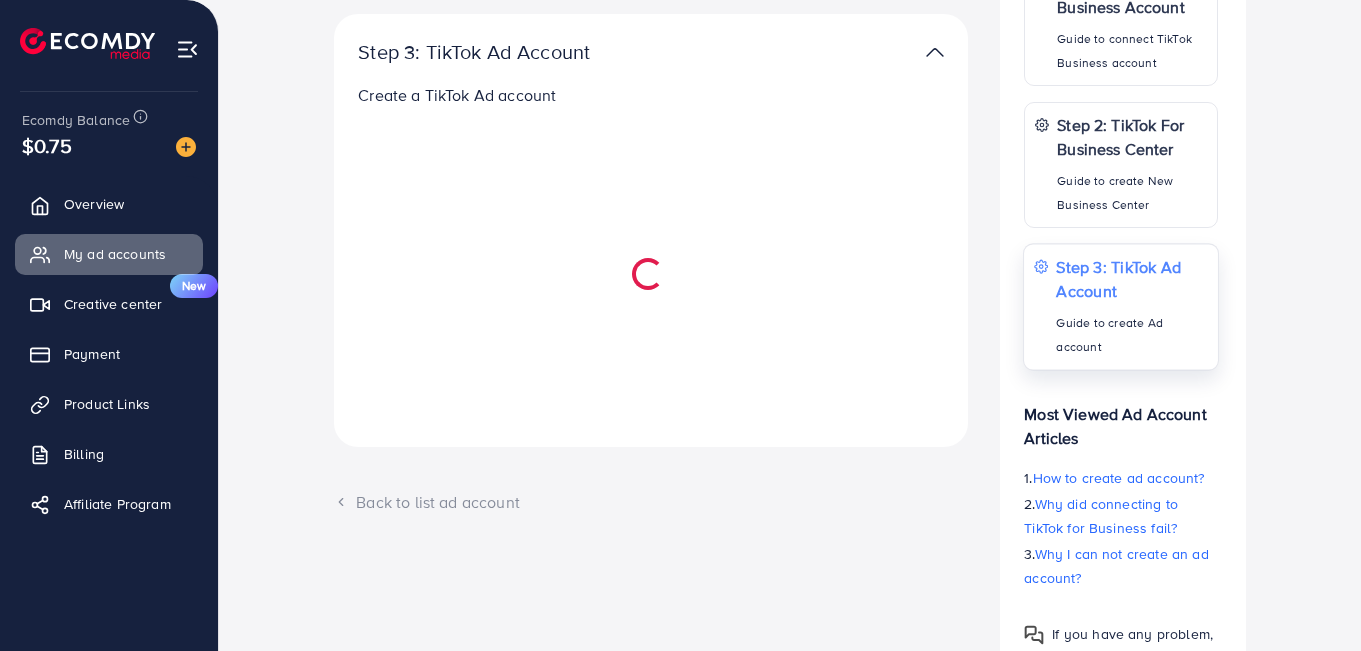 click on "Step 3: TikTok Ad Account" at bounding box center (1132, 278) 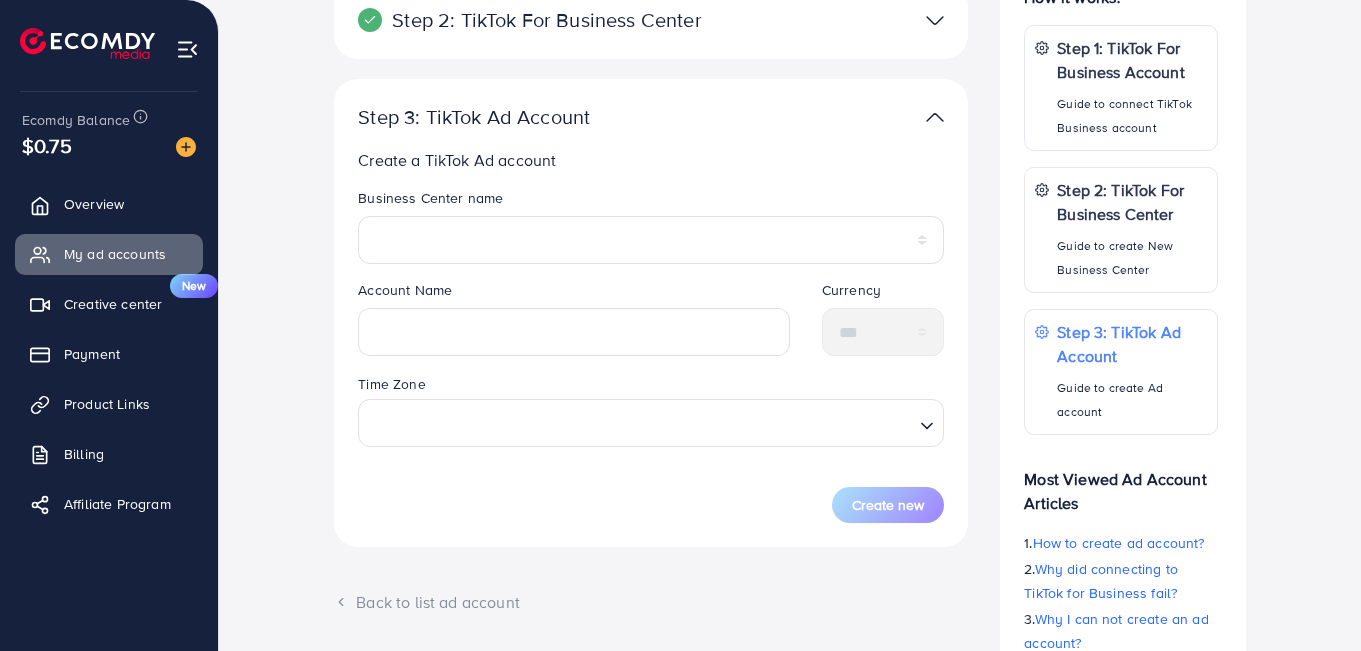 scroll, scrollTop: 366, scrollLeft: 0, axis: vertical 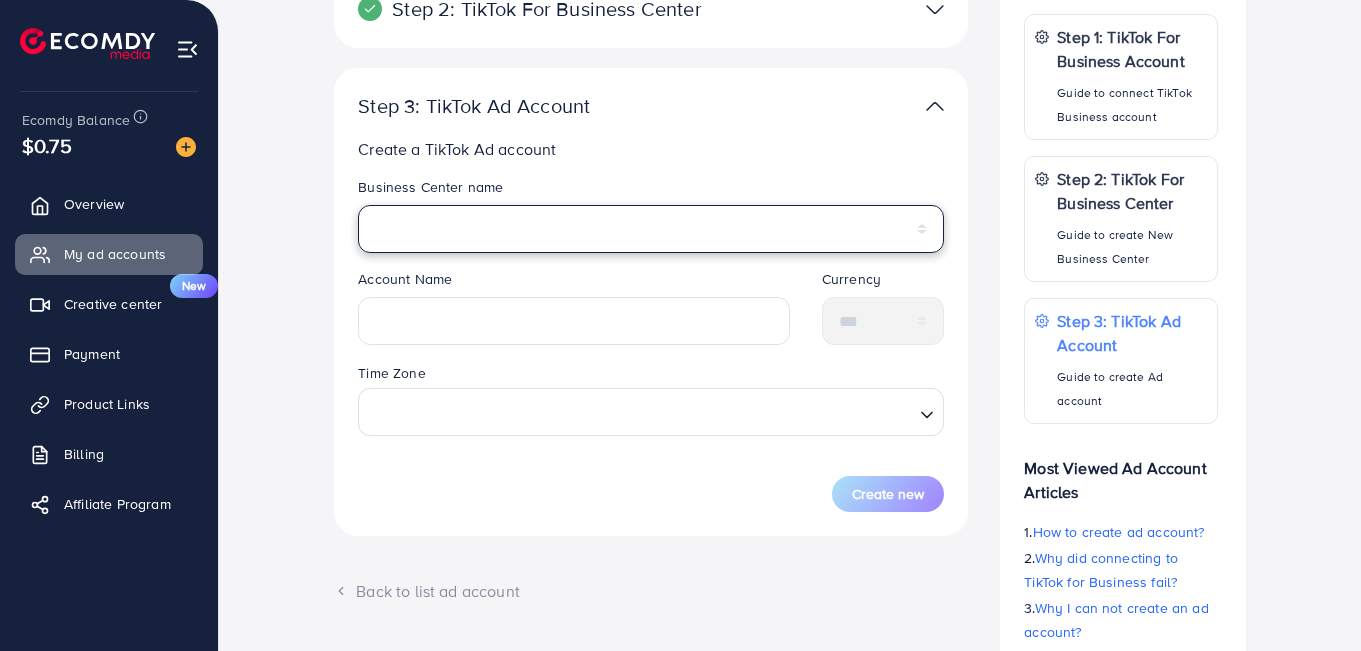 click on "**********" at bounding box center (651, 229) 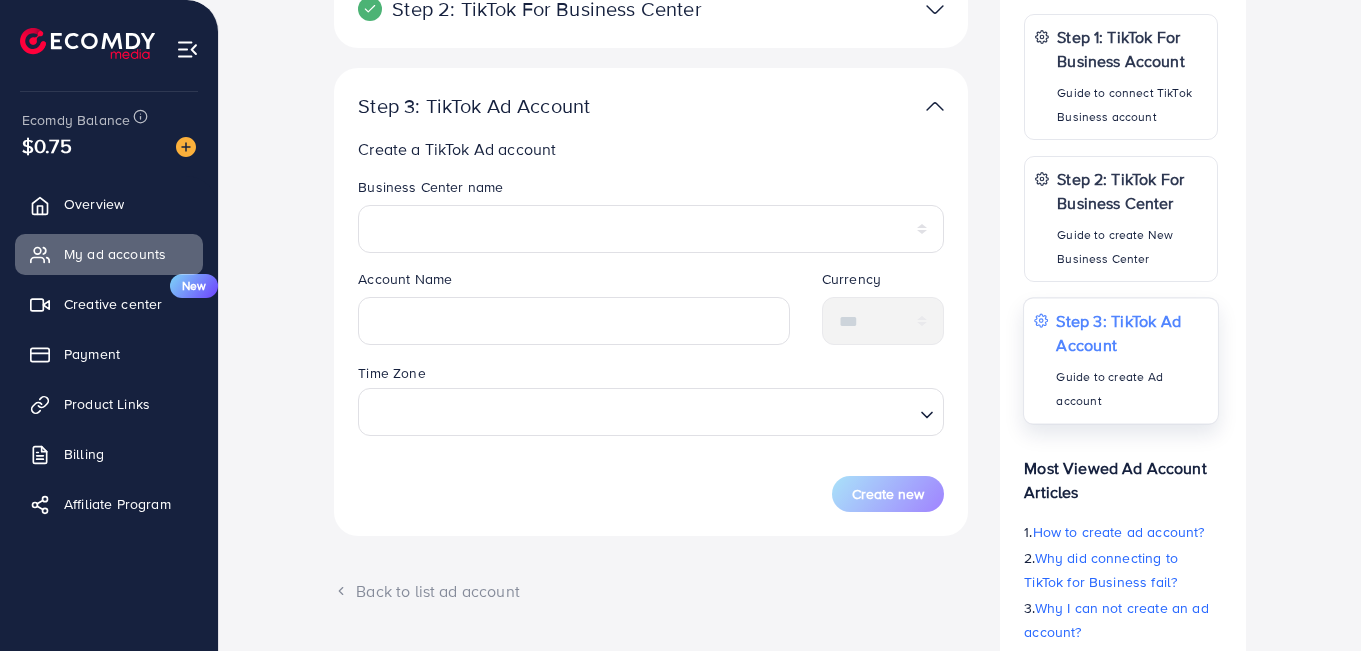 click on "Step 3: TikTok Ad Account" at bounding box center [1132, 332] 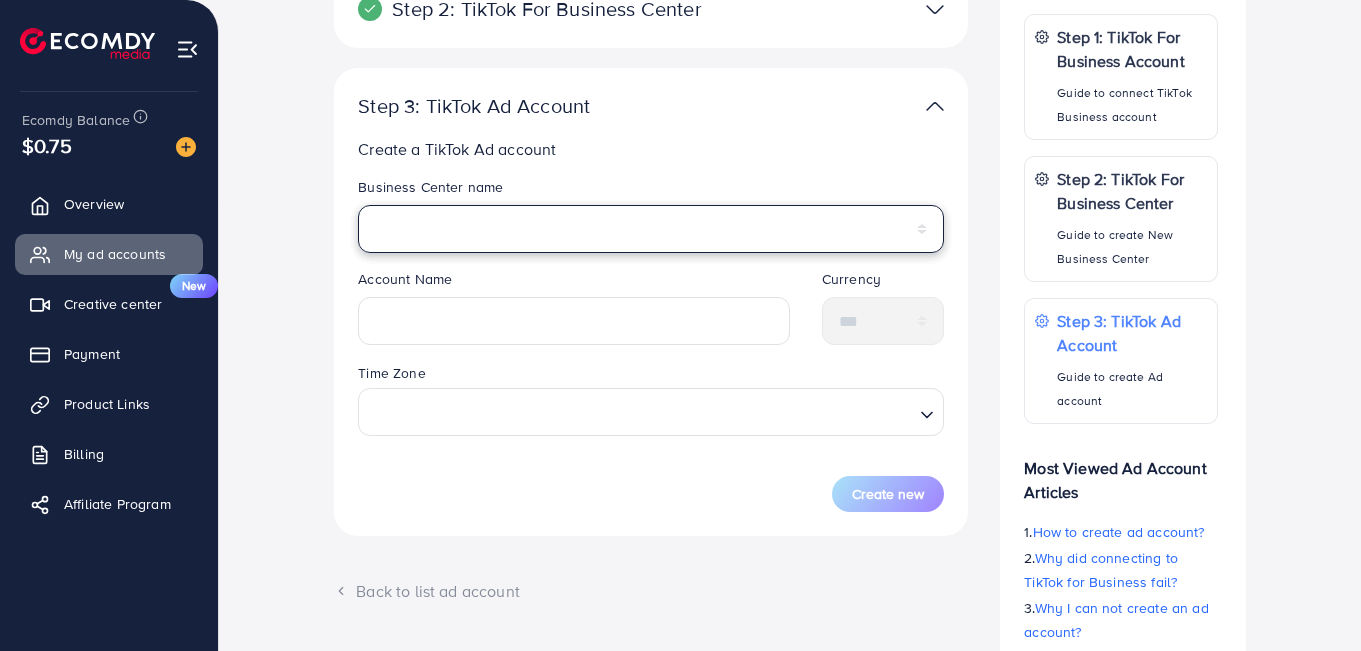 click on "**********" at bounding box center (651, 229) 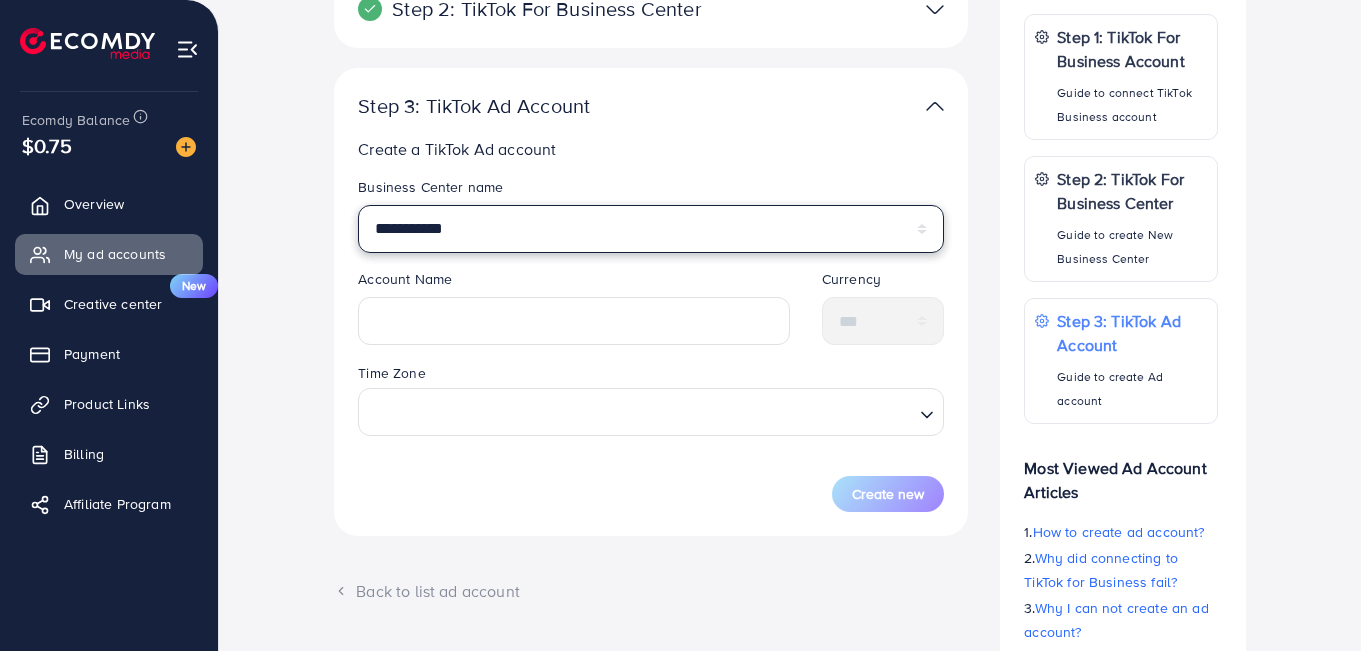click on "**********" at bounding box center (651, 229) 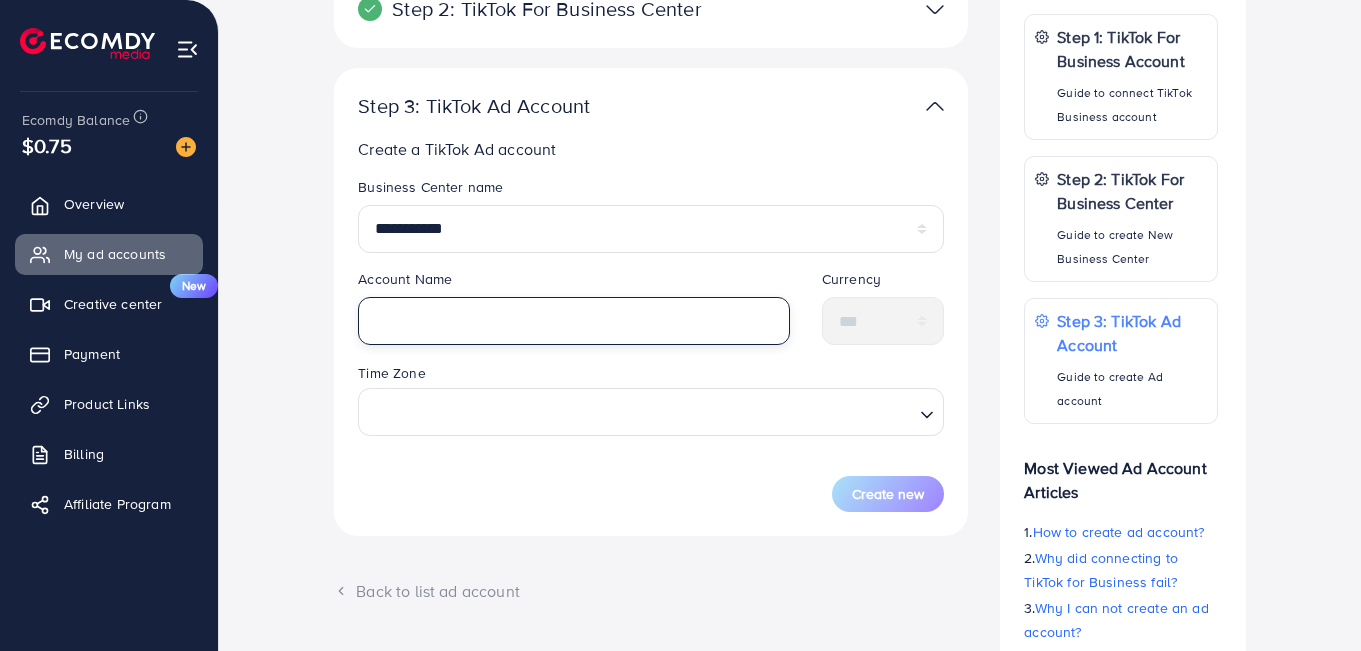 click at bounding box center (574, 321) 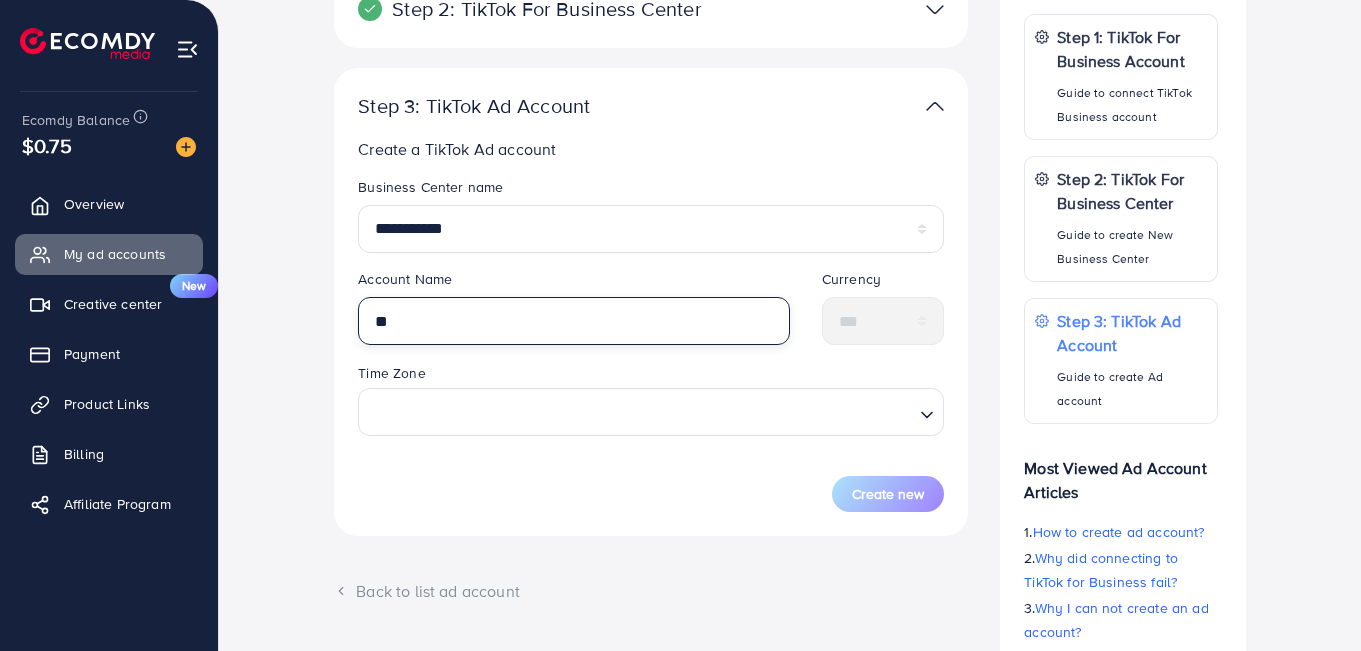 type on "*" 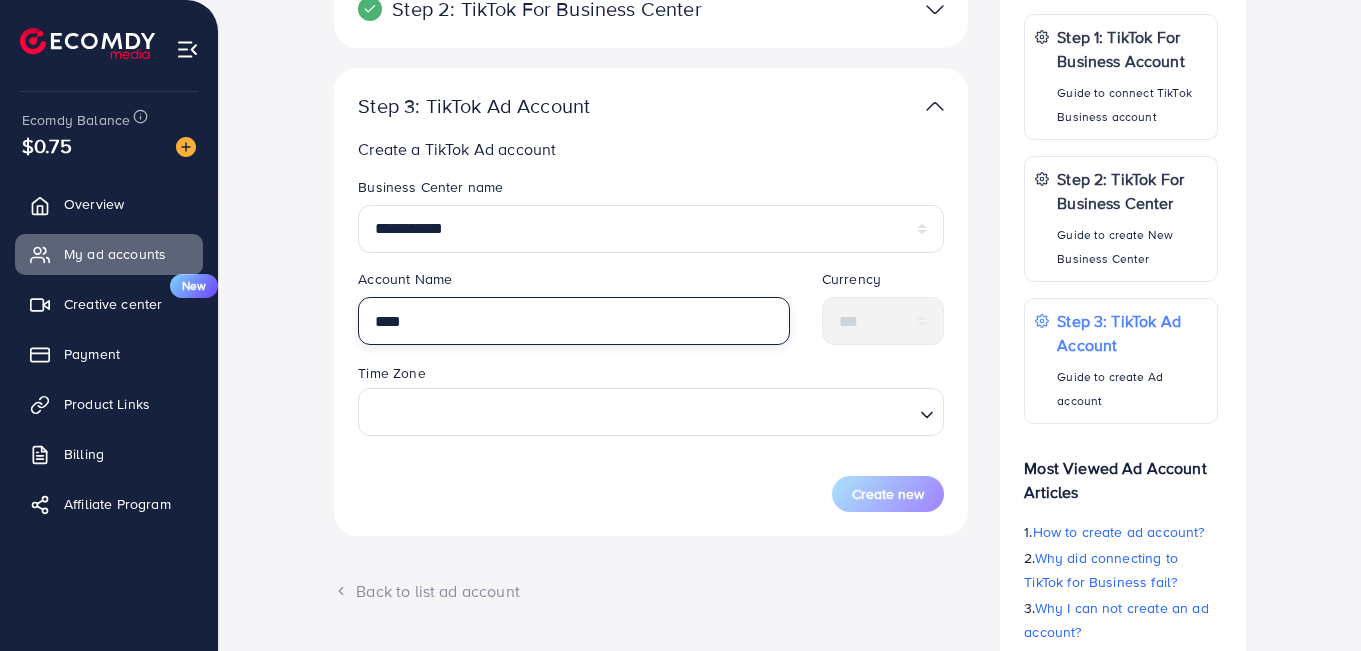 type on "****" 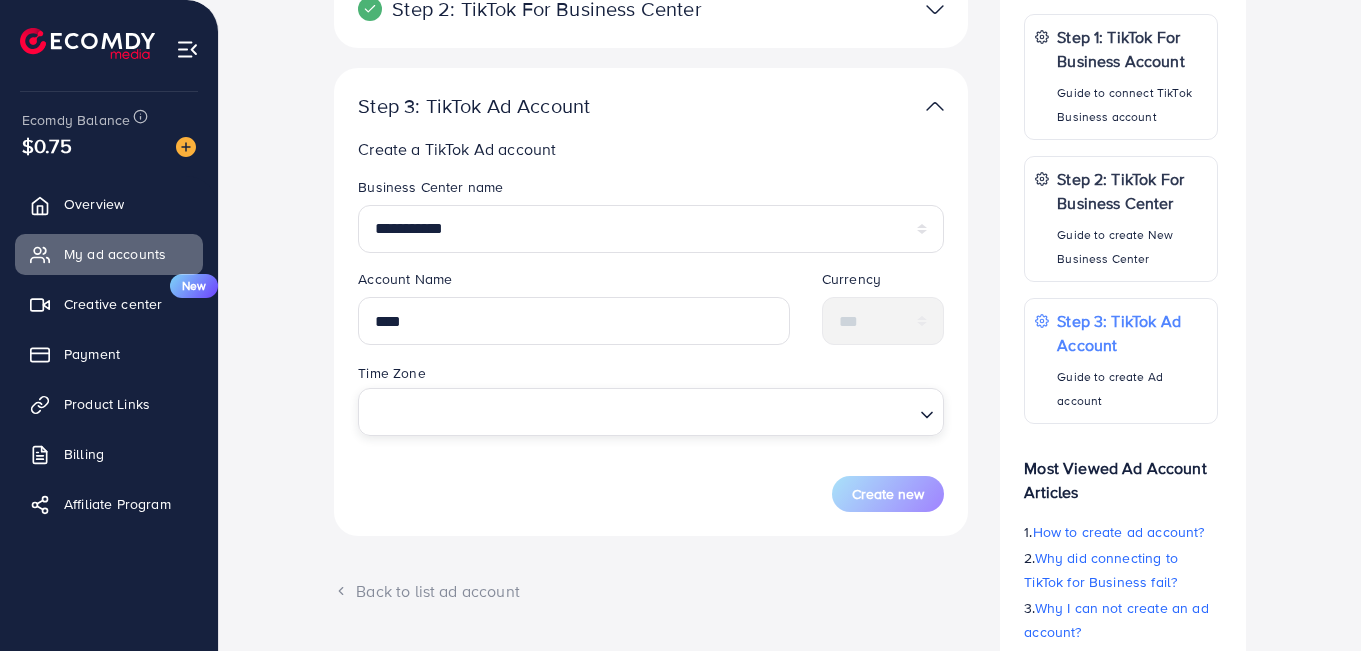 click 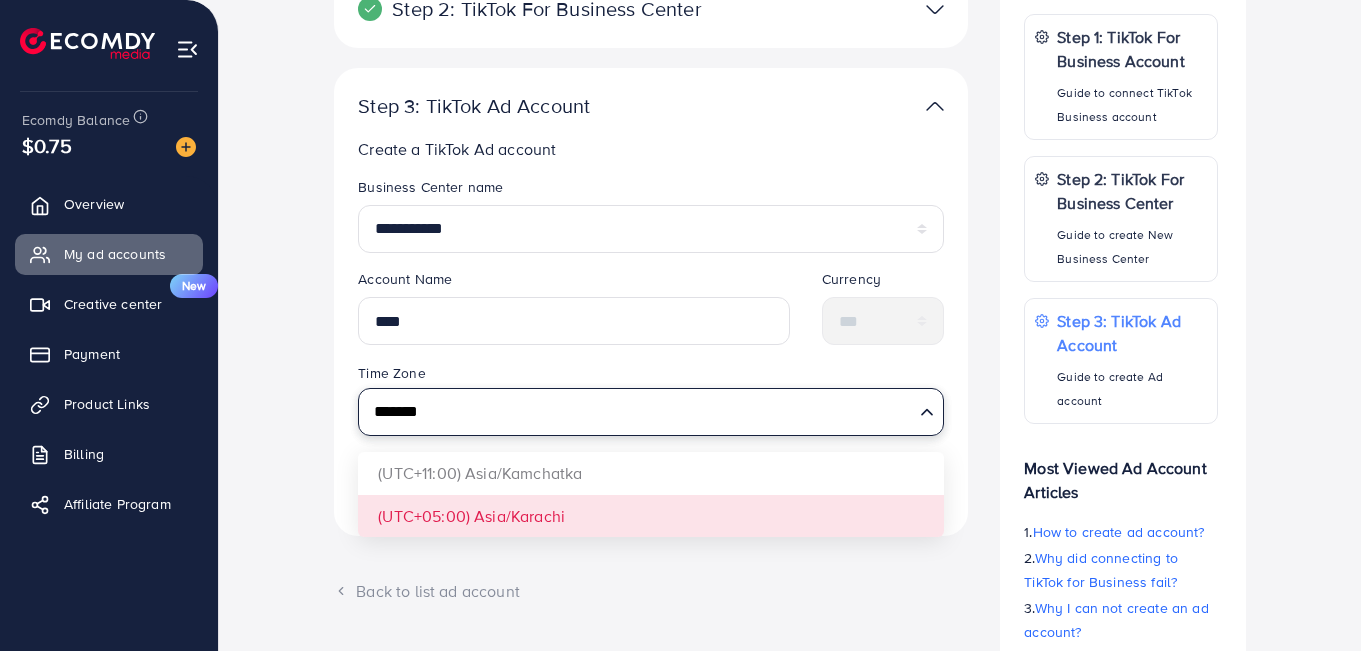 type on "*******" 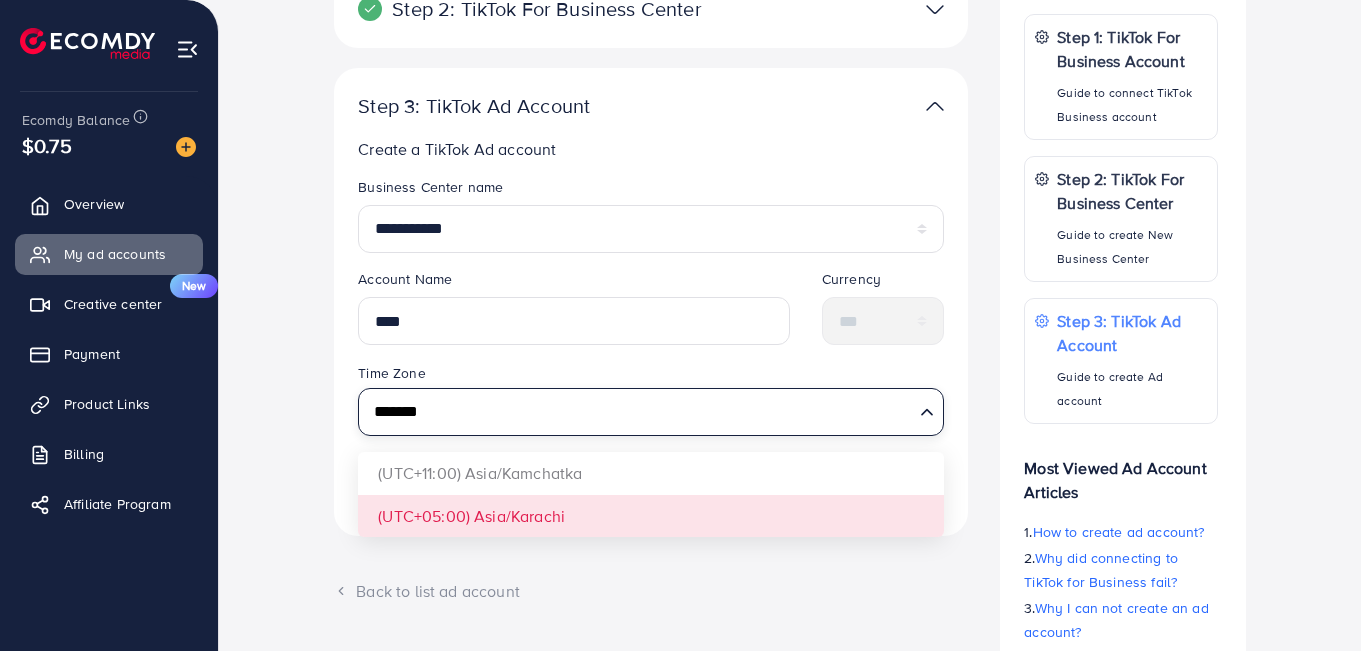 type 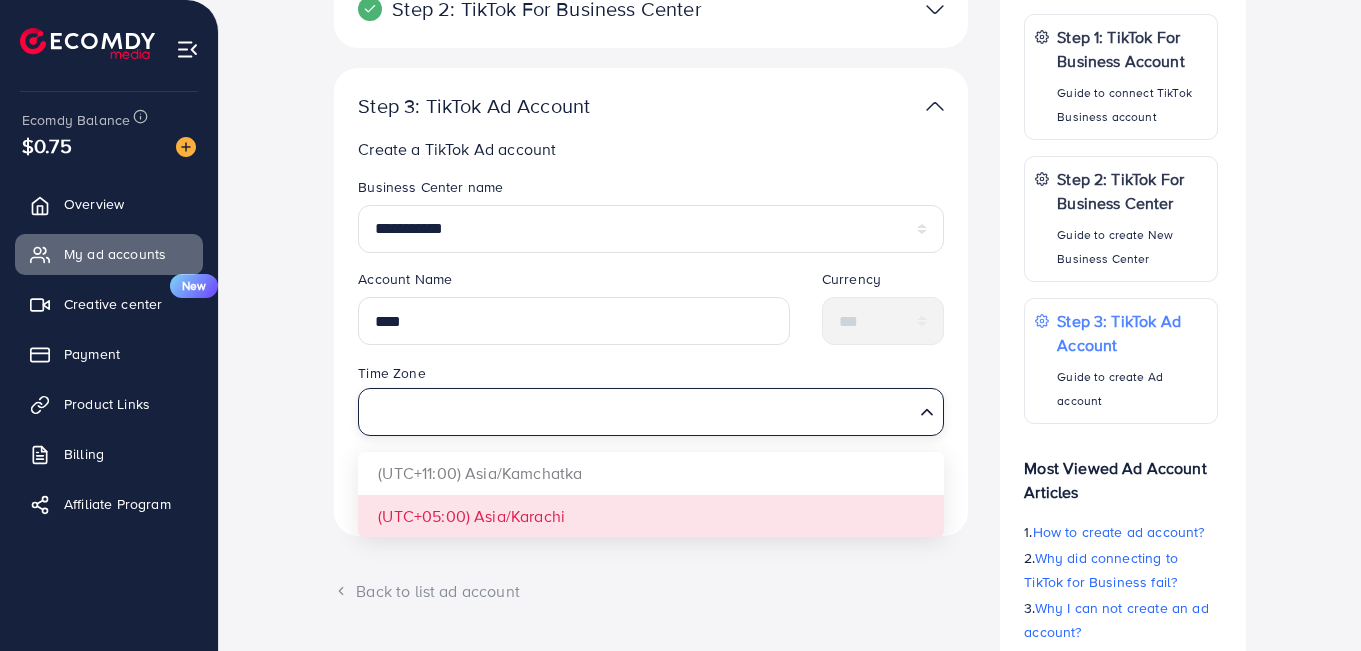 click on "**********" at bounding box center [651, 344] 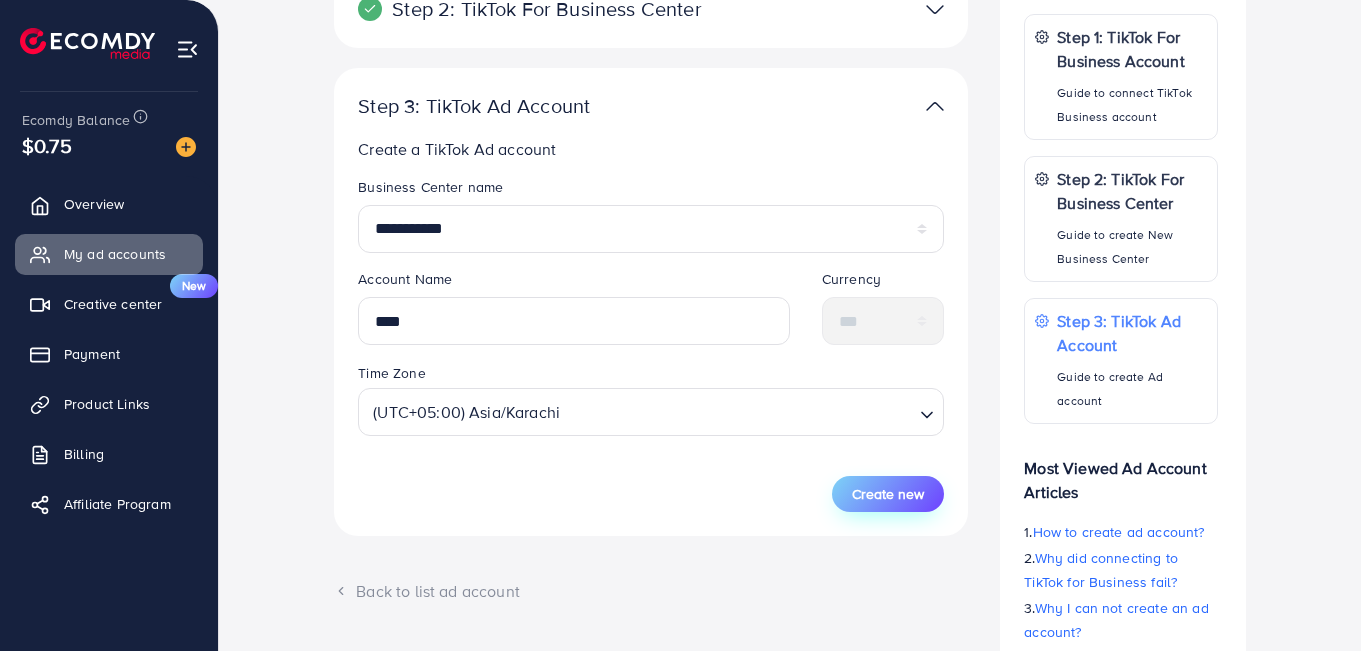 click on "Create new" at bounding box center [888, 494] 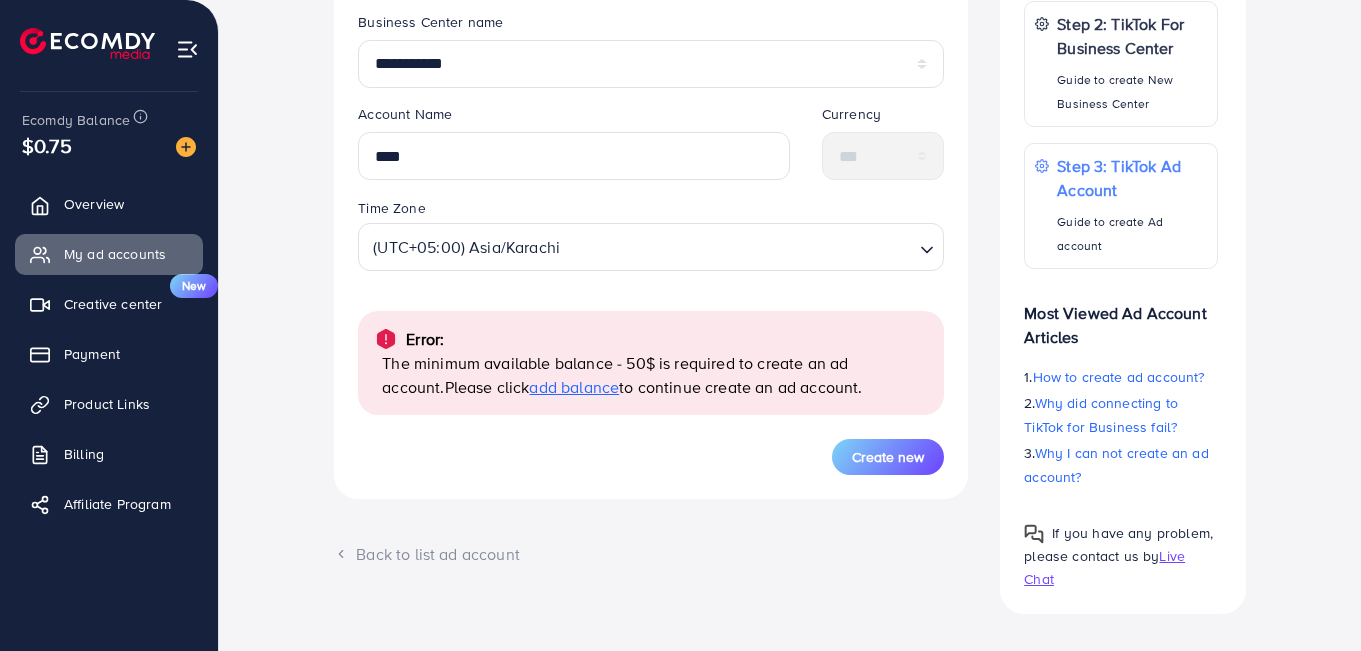scroll, scrollTop: 550, scrollLeft: 0, axis: vertical 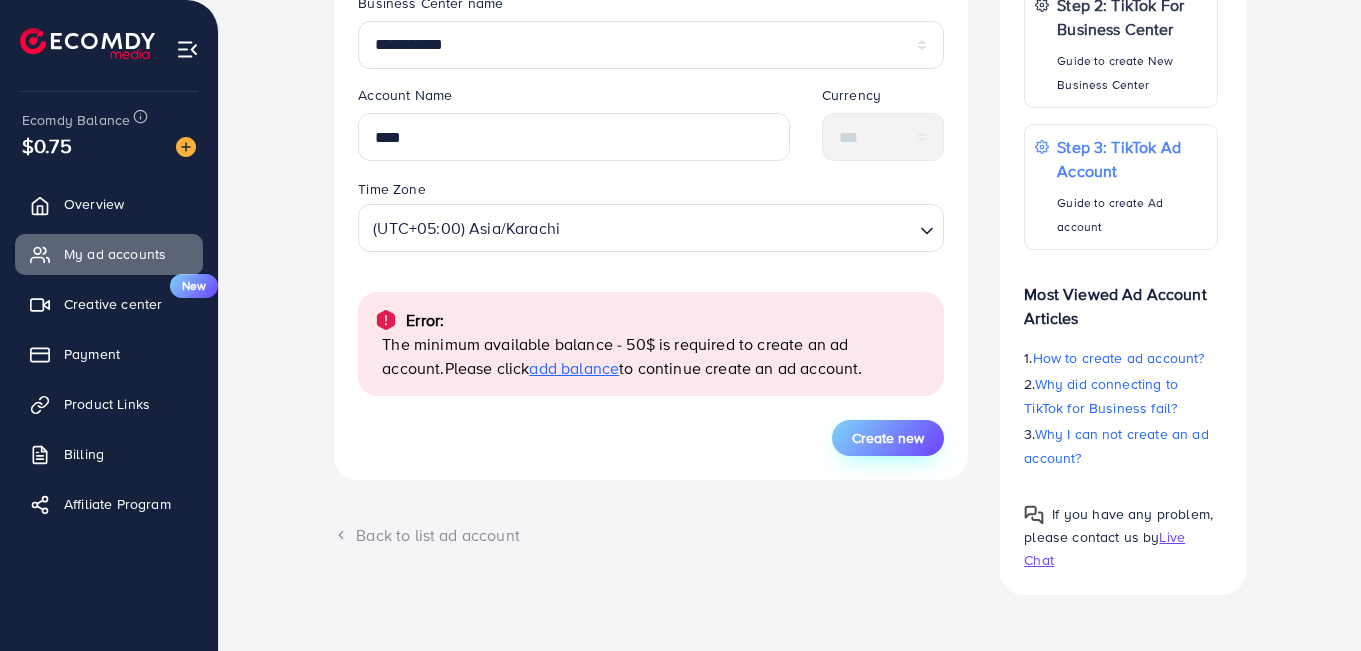 click on "Create new" at bounding box center (888, 438) 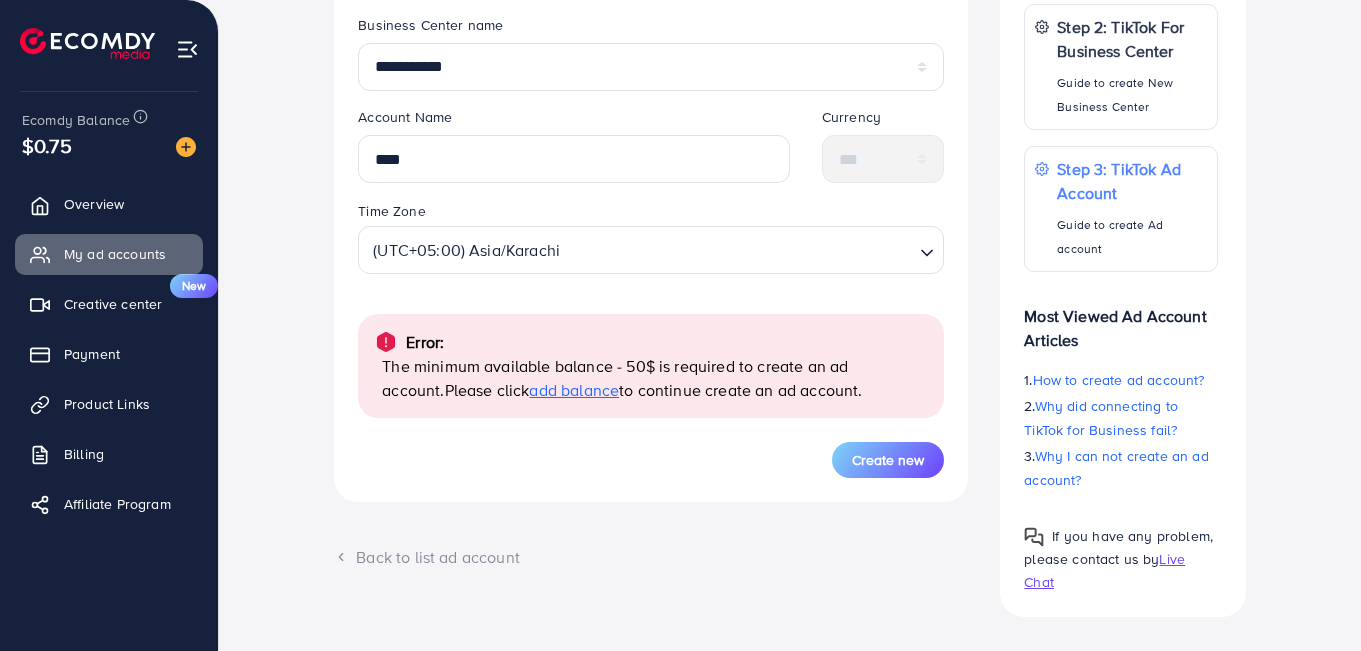 scroll, scrollTop: 550, scrollLeft: 0, axis: vertical 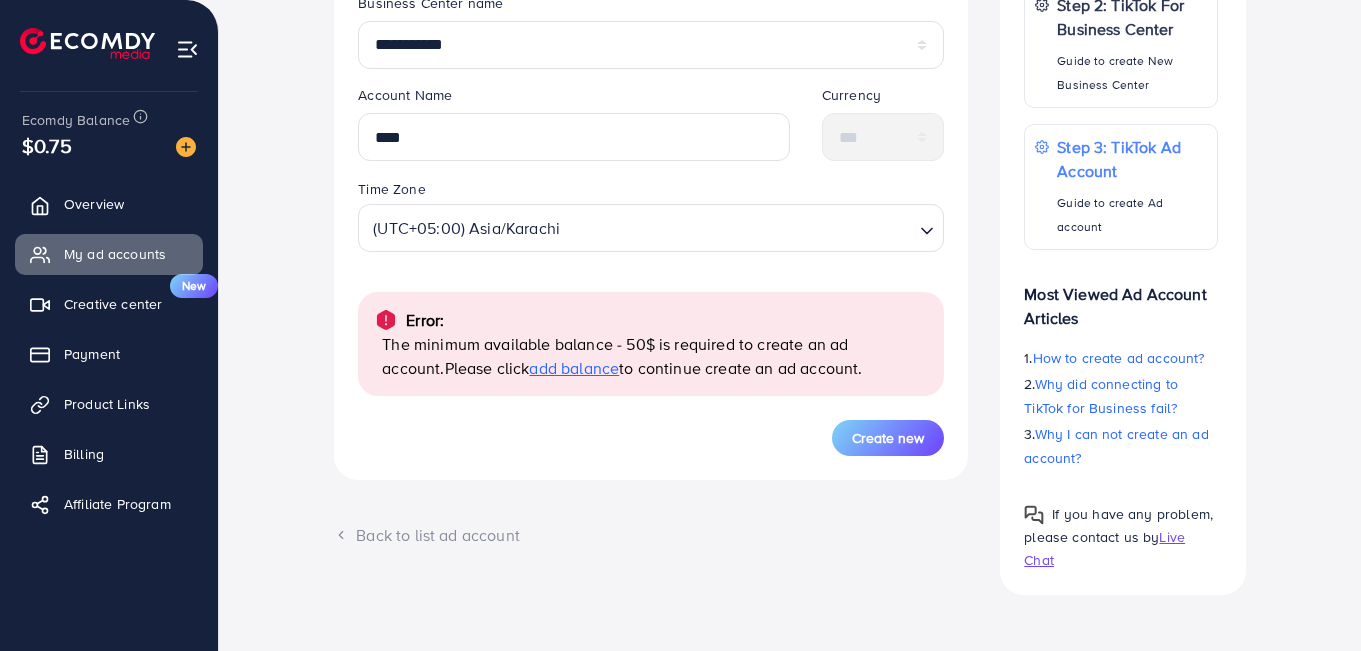 click on "add balance" at bounding box center (574, 368) 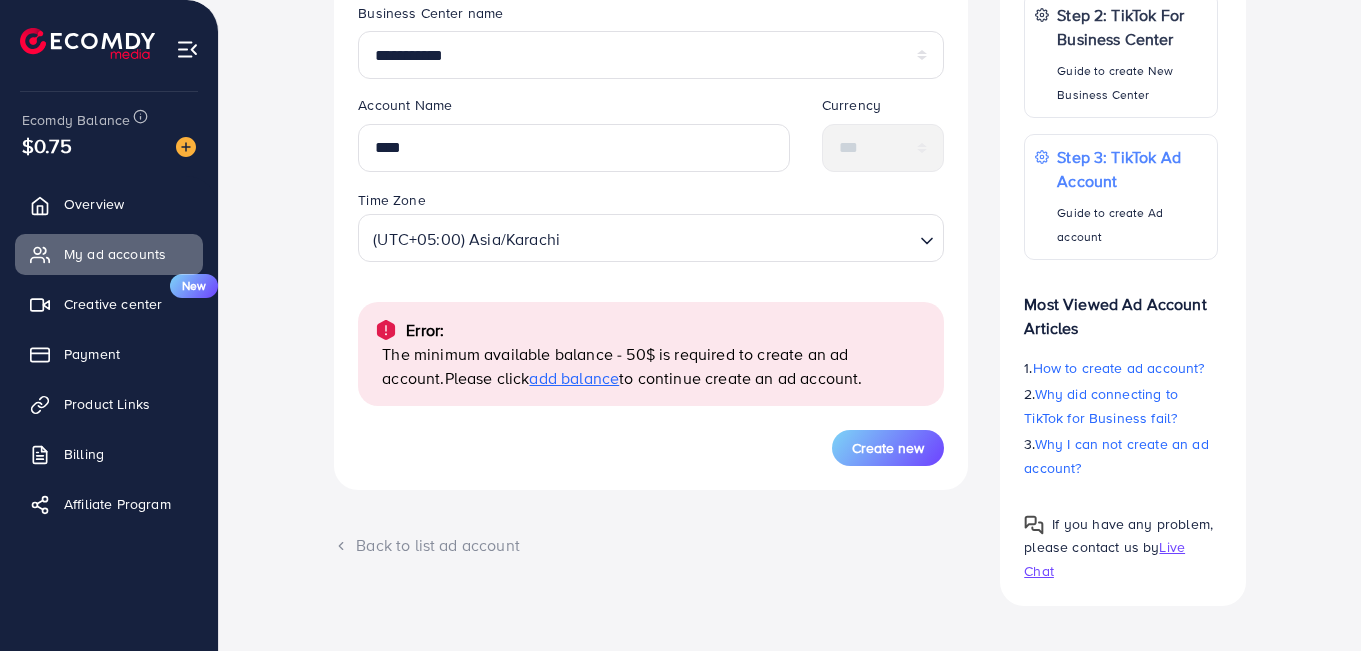 scroll, scrollTop: 560, scrollLeft: 0, axis: vertical 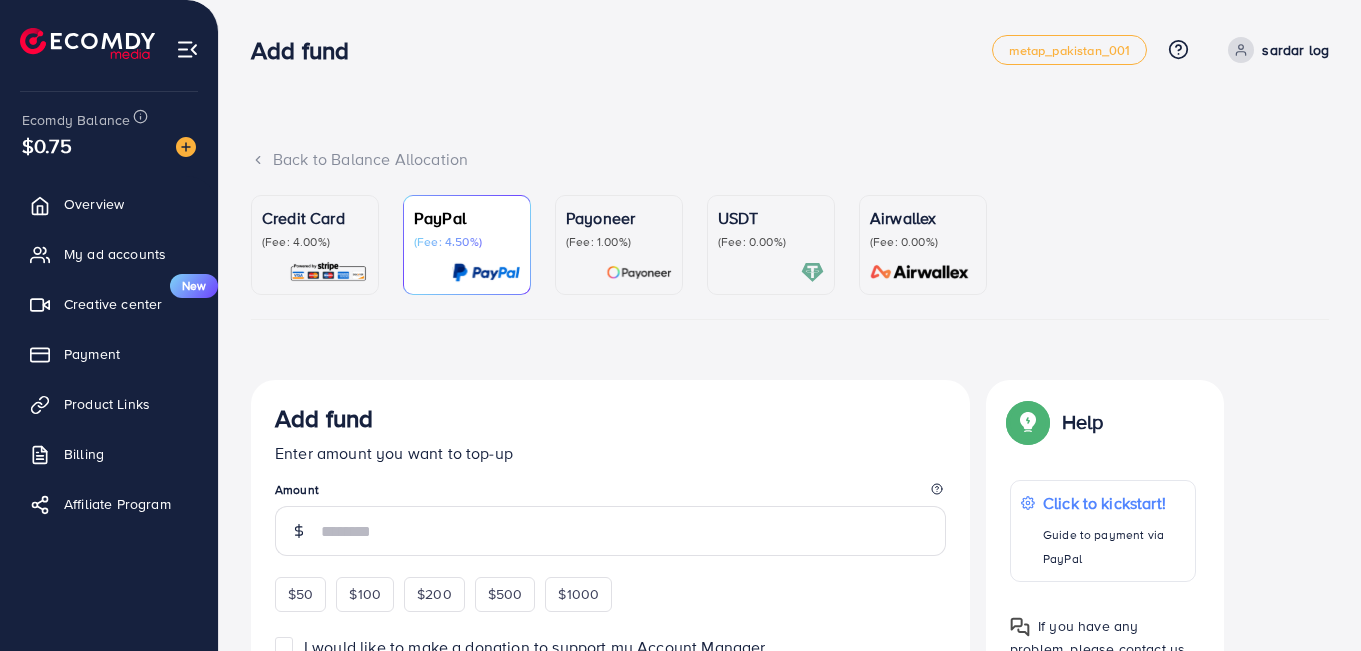 click on "USDT   (Fee: 0.00%)" at bounding box center [771, 228] 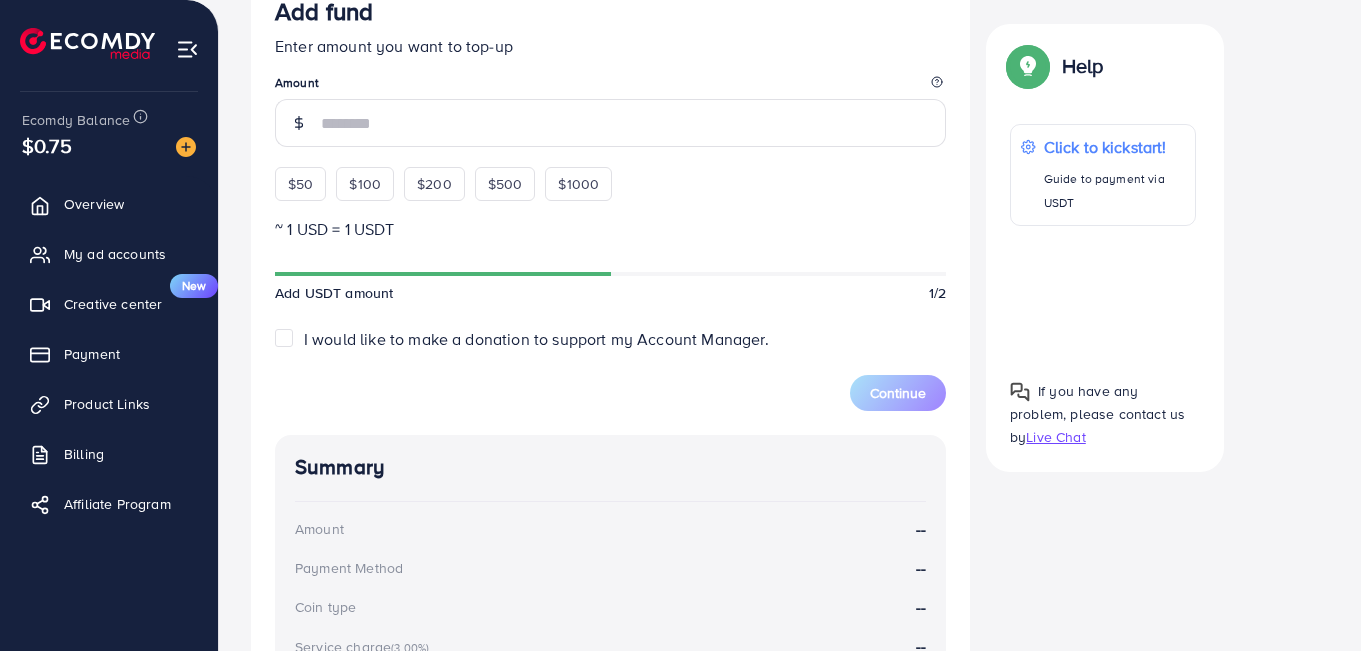scroll, scrollTop: 543, scrollLeft: 0, axis: vertical 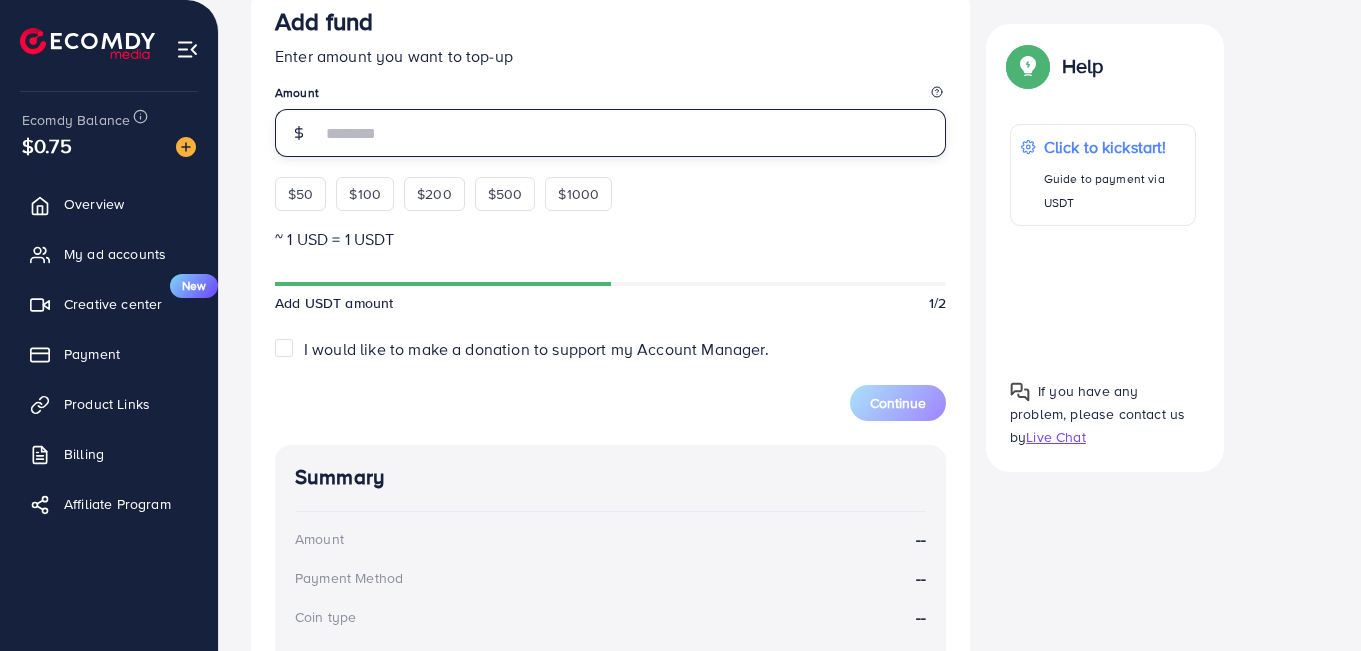 click at bounding box center [633, 133] 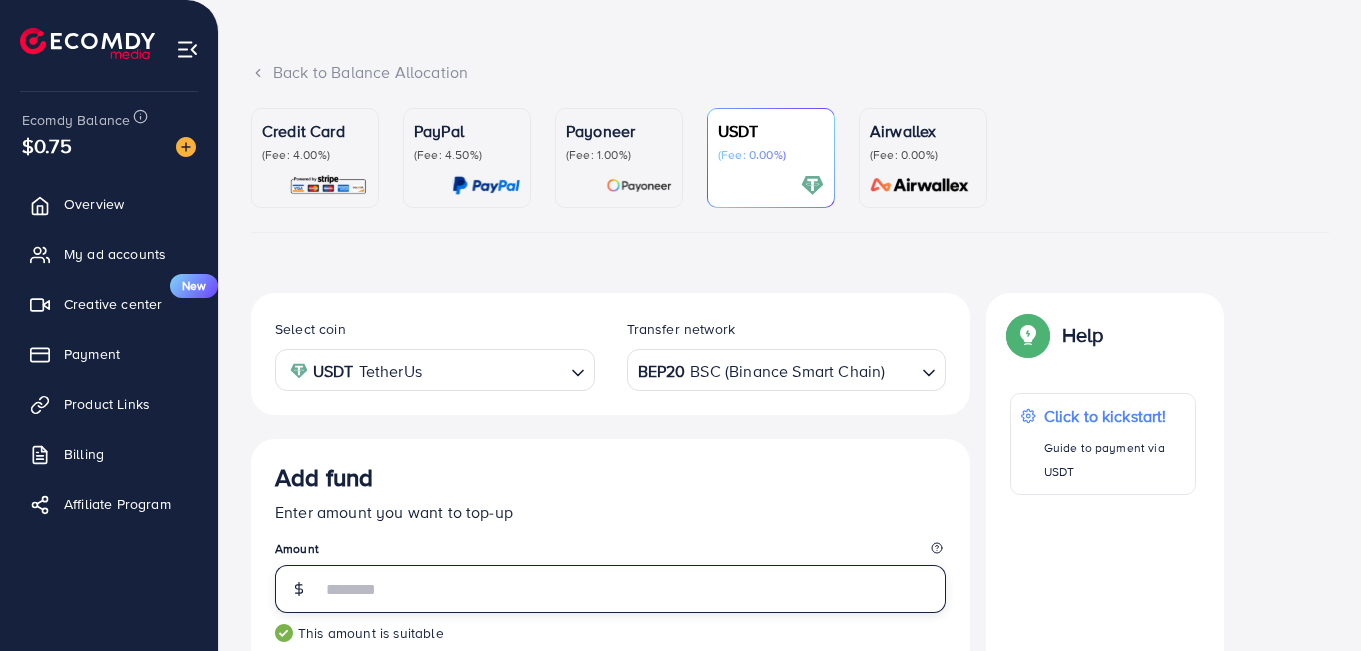 scroll, scrollTop: 0, scrollLeft: 0, axis: both 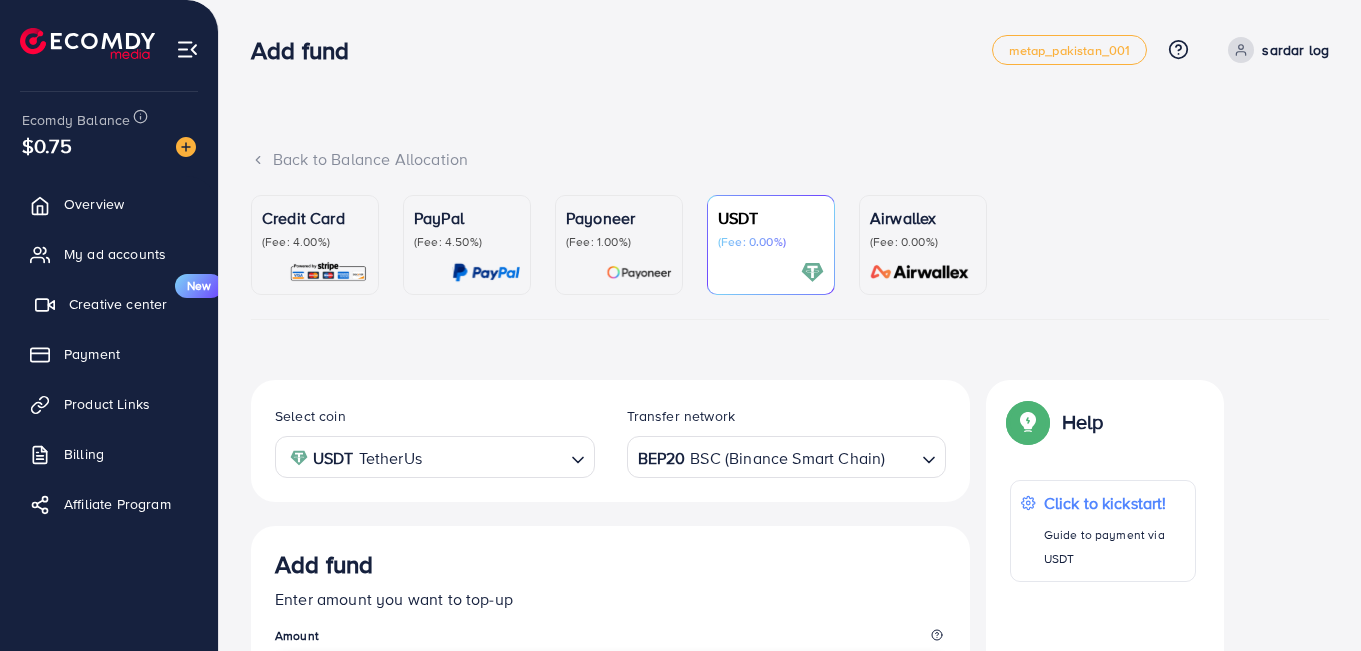 type on "**" 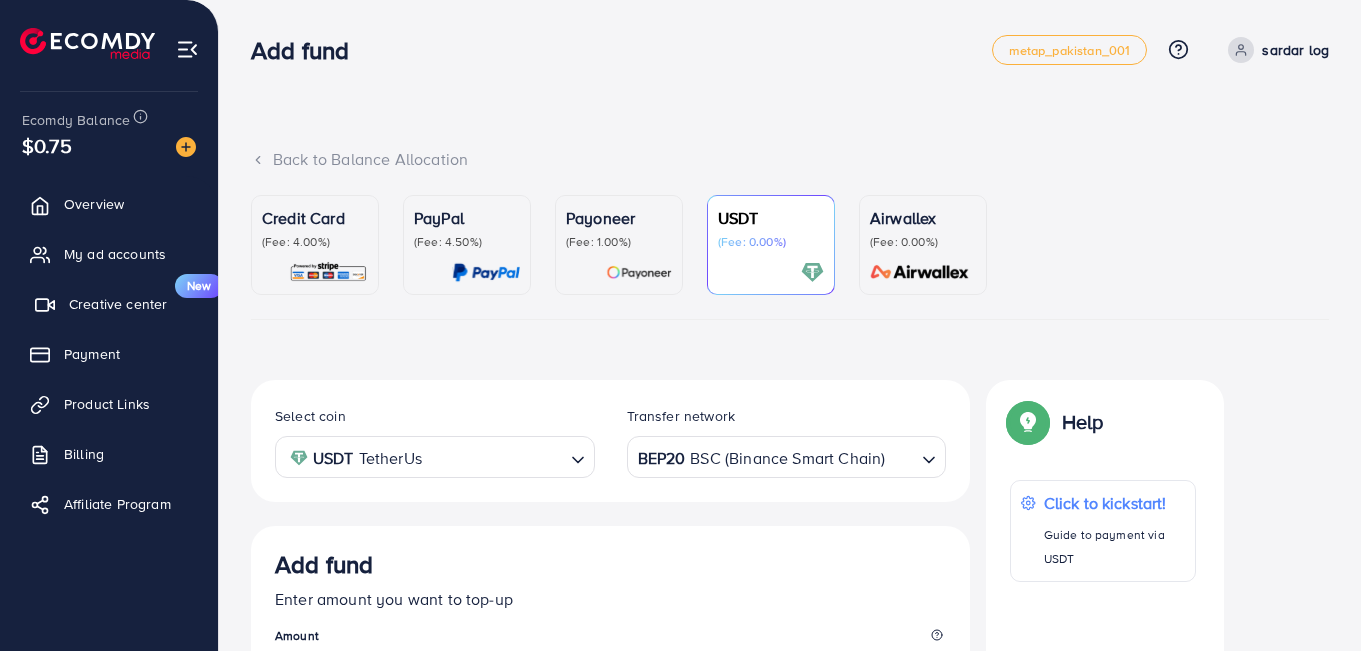 click on "New" at bounding box center (199, 286) 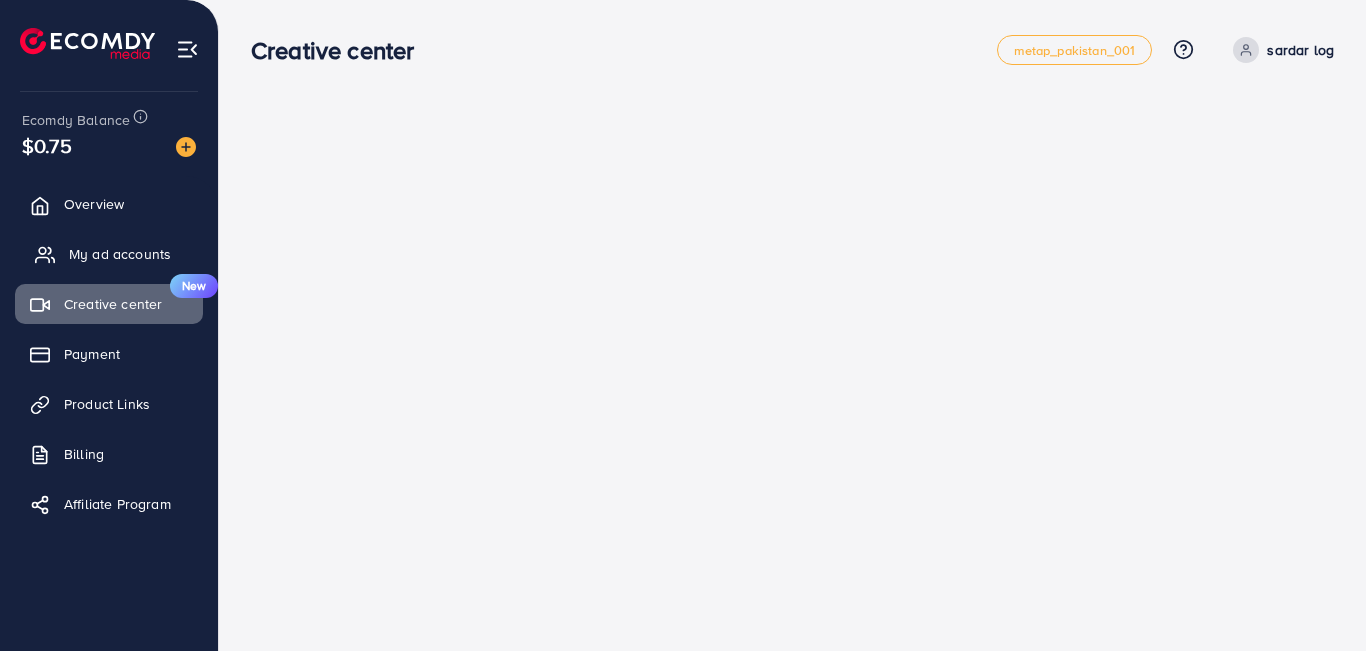 click on "My ad accounts" at bounding box center (120, 254) 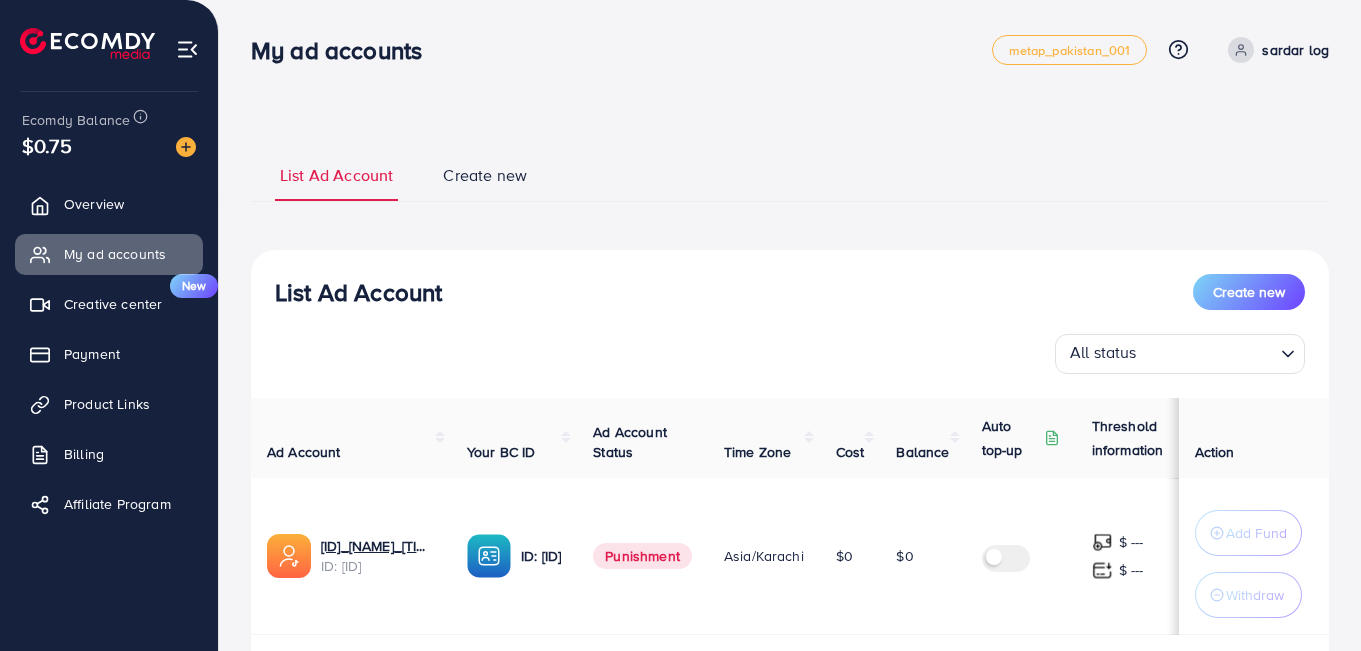 click 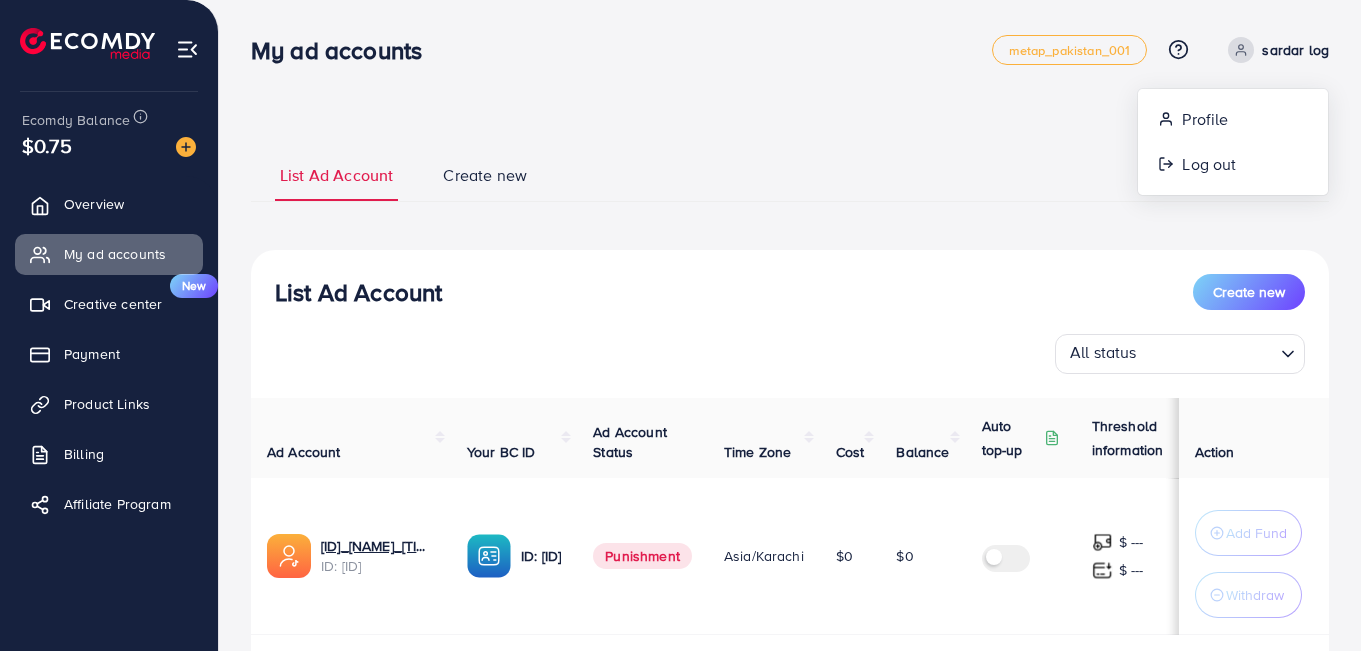 click on "List Ad Account Create new  List Ad Account   Create new
All status
Loading...                   Ad Account Your BC ID Ad Account Status Time Zone Cost Balance Auto top-up Threshold information Action            1003065_mateen_1752377676515  ID: 7526404336960700434 ID: 7335775613027958786  Punishment   Asia/Karachi   $0   $0   $ ---   $ ---   Add Fund   Withdraw           Account per page  ** ** ** ***  Showing 1 To 10 of 1 account(s)   Step 1: TikTok For Business Account   Connect to TikTok for Business to access all of your business account in one place   user7338747509631   User ID: 7335774131932087298   By connecting your account, you agree to our   TikTok Business Product (Data) Terms   Step 2: TikTok For Business Center   Business Center is a powerful business management tool that lets organizations   One Click 2   User ID: 7335775613027958786  You can only generate up to 3 BC  + Create New   Step 3: TikTok Ad Account   Create a TikTok Ad account  Business Center name" at bounding box center (790, 389) 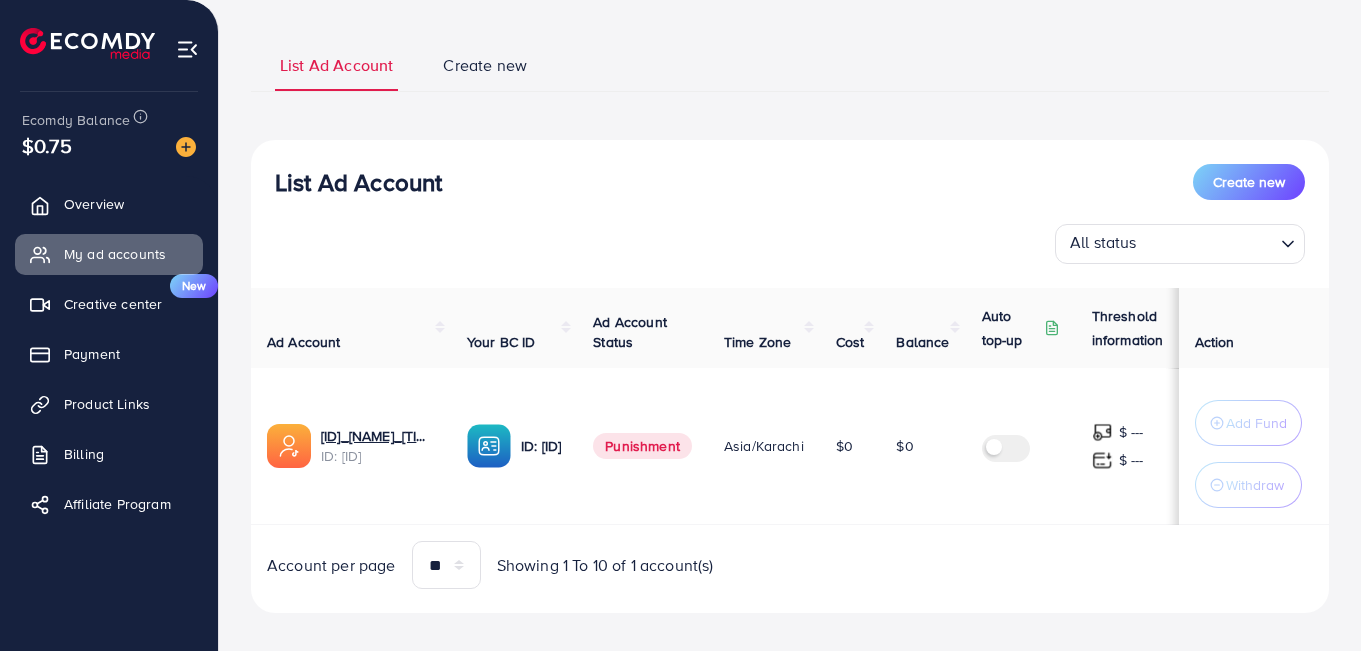 scroll, scrollTop: 133, scrollLeft: 0, axis: vertical 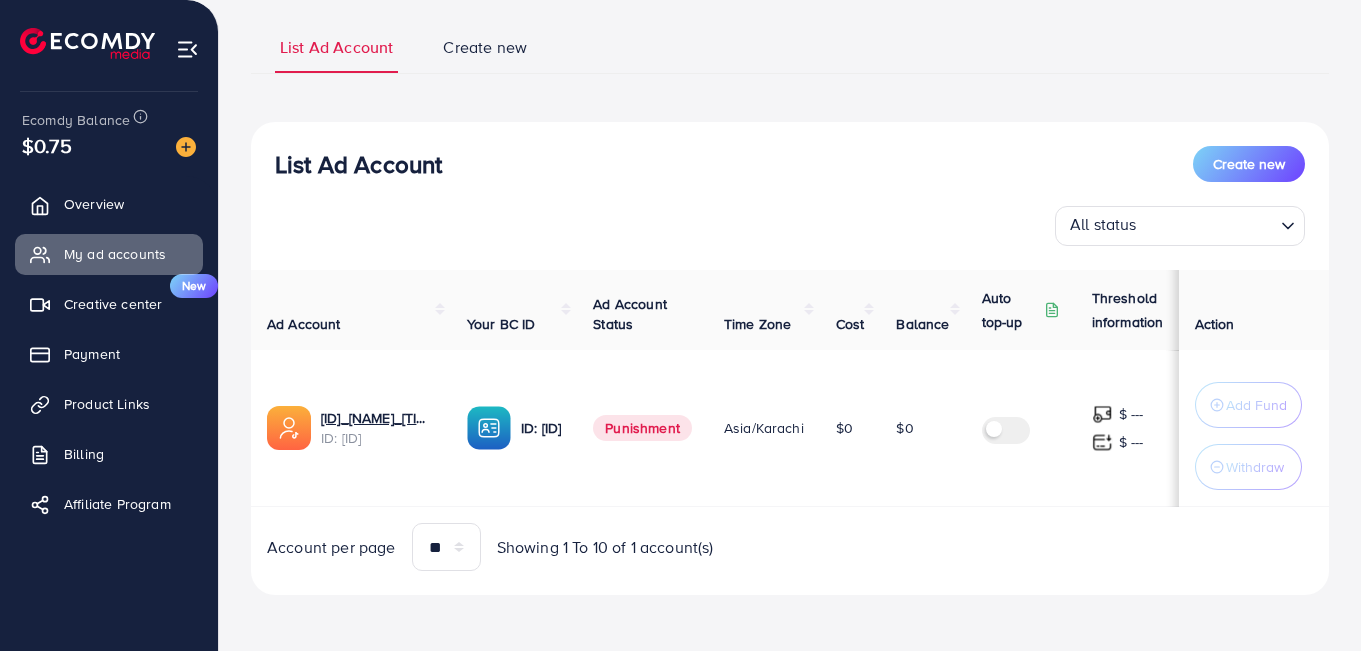 click on "Punishment" at bounding box center (642, 428) 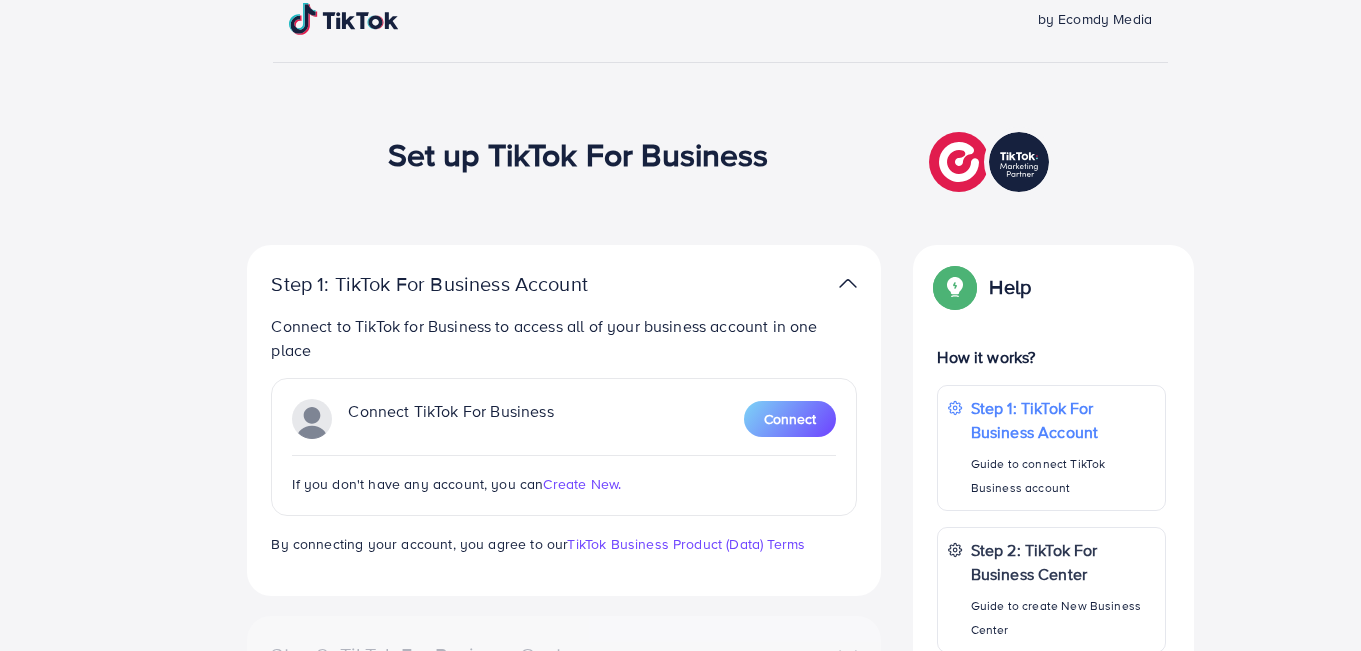 scroll, scrollTop: 105, scrollLeft: 0, axis: vertical 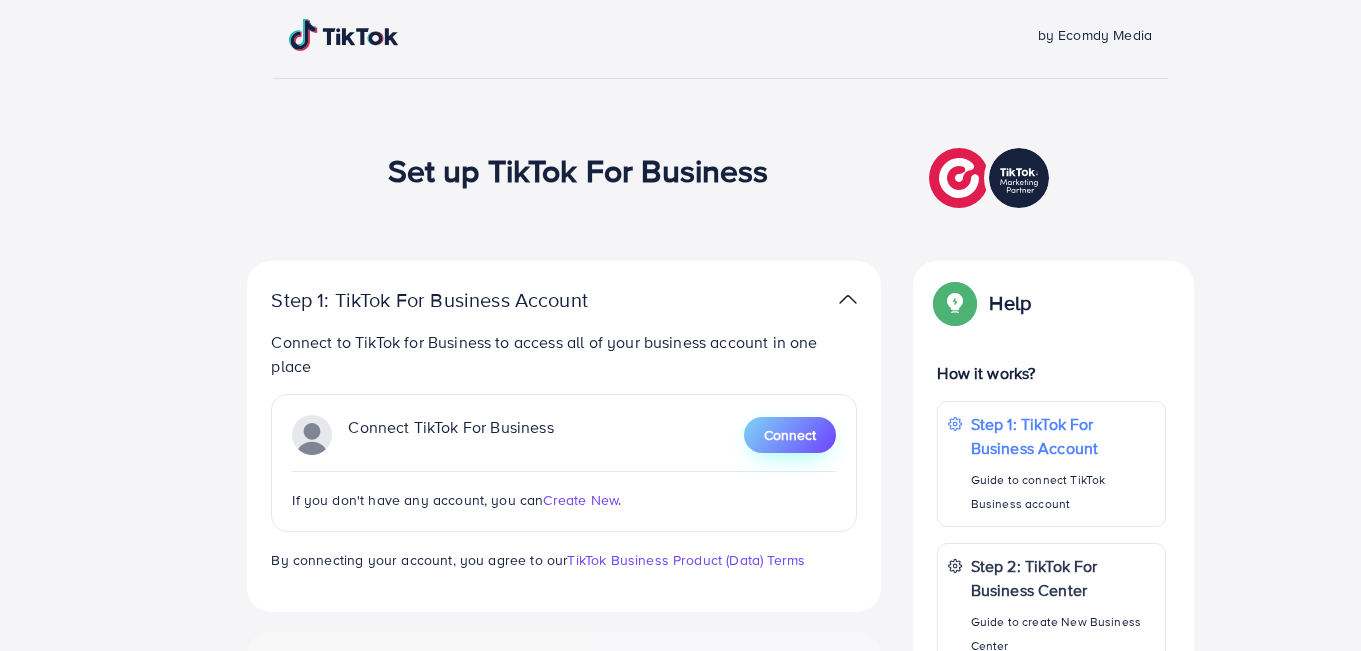 click on "Connect" at bounding box center [790, 435] 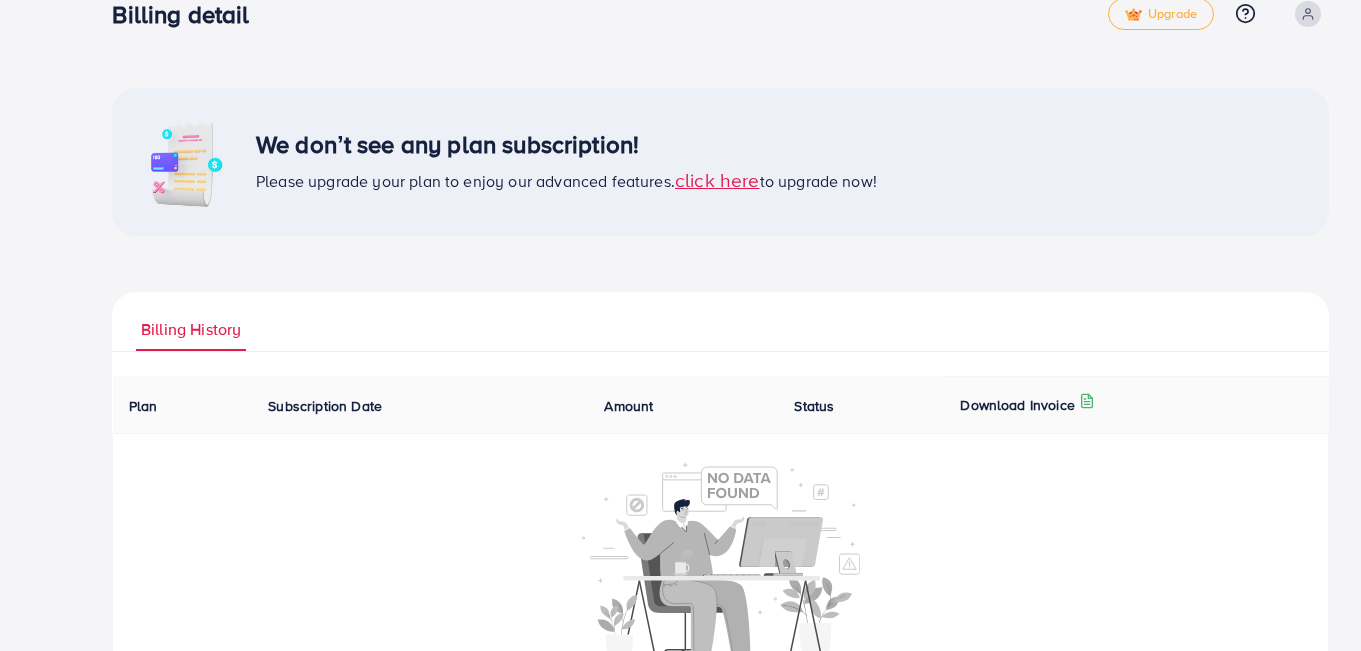 scroll, scrollTop: 0, scrollLeft: 0, axis: both 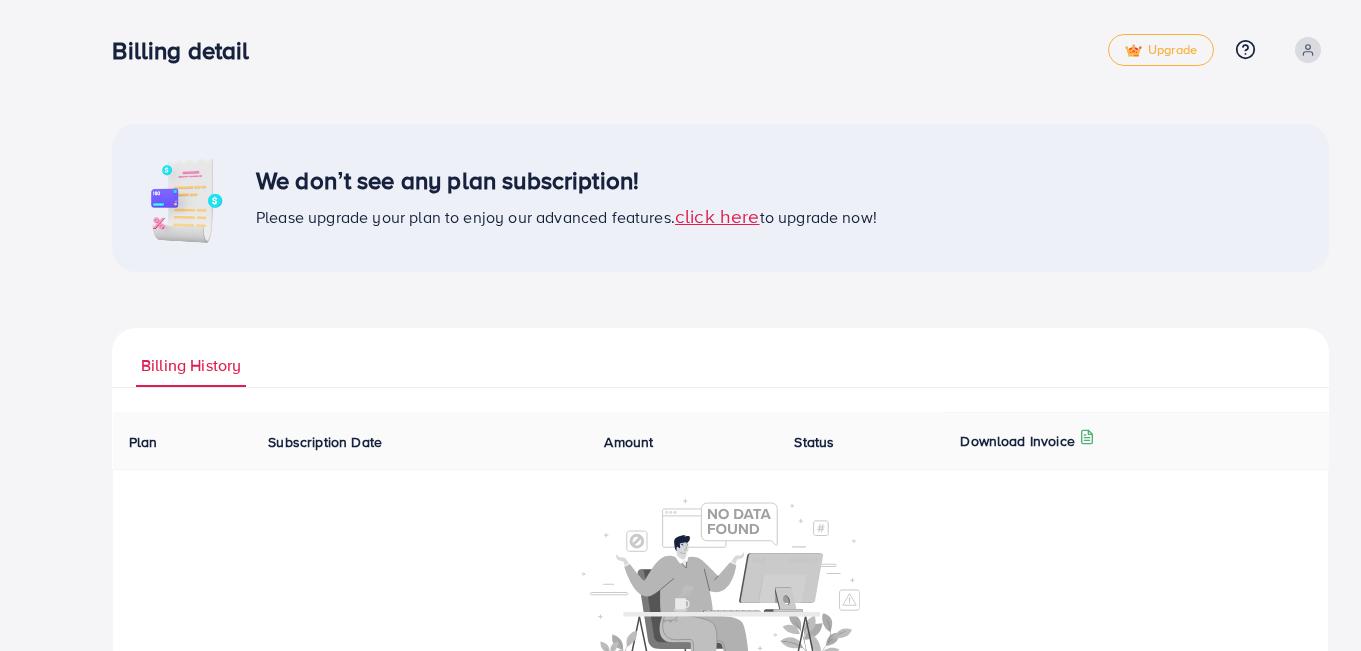 click on "click here" at bounding box center [717, 215] 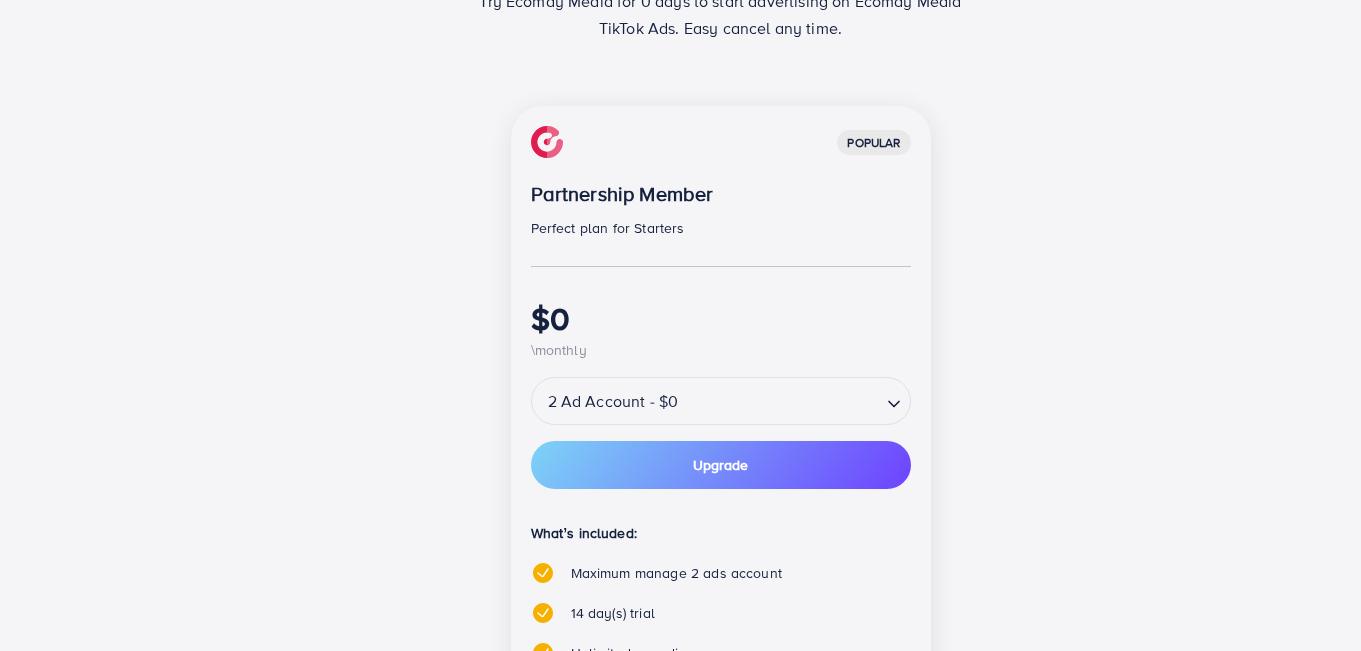 scroll, scrollTop: 194, scrollLeft: 0, axis: vertical 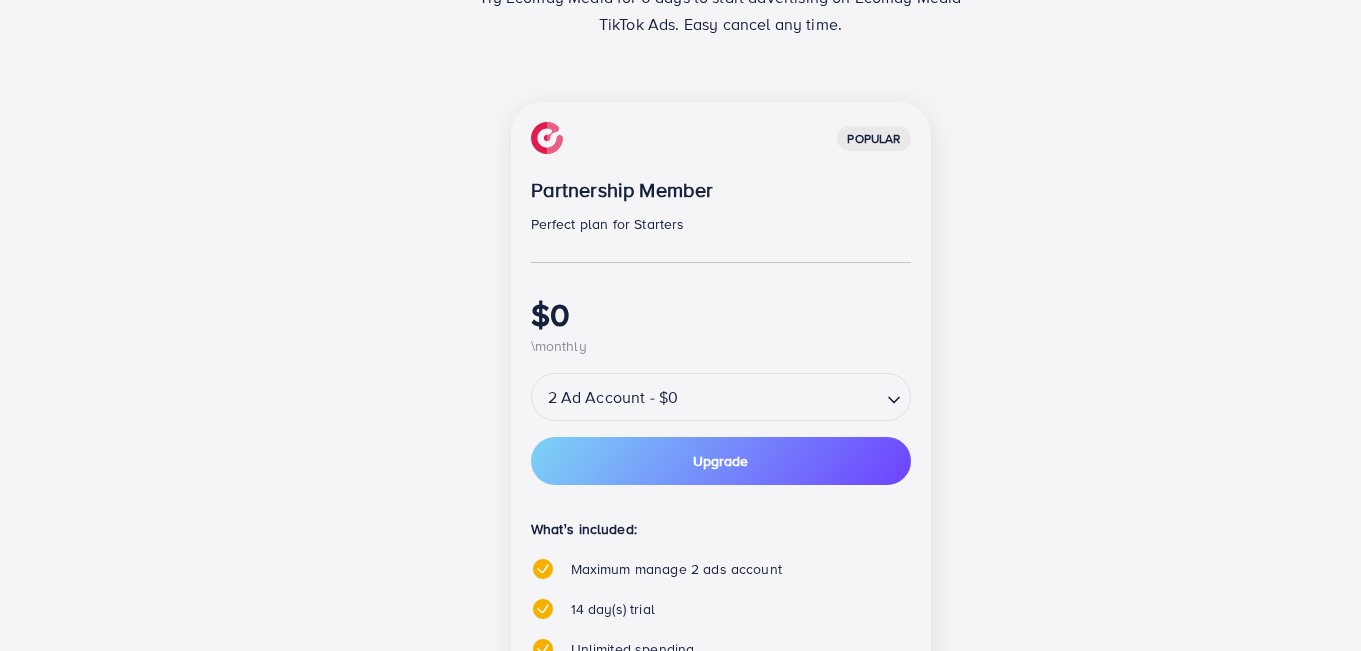 click at bounding box center (781, 397) 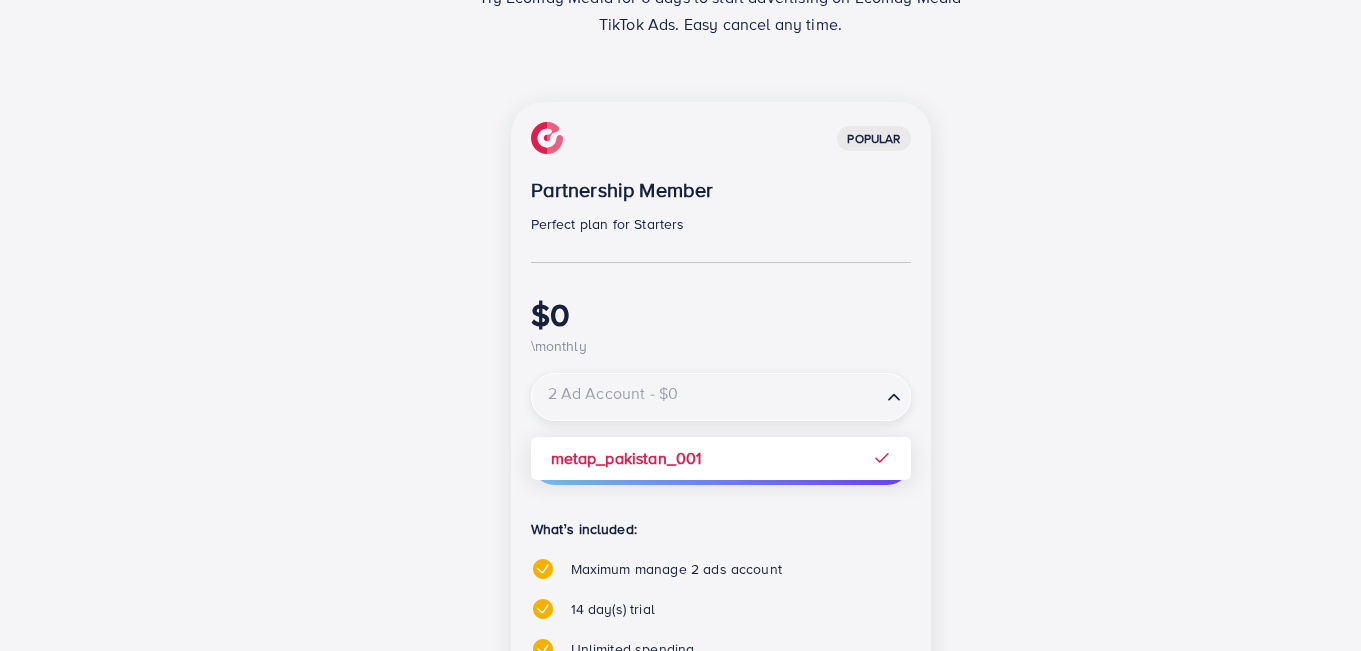 click on "popular   Partnership Member   Perfect plan for Starters   $0   \monthly
2 Ad Account - $0
Loading...     metap_[COUNTRY]_[NUMBER]        Upgrade   What’s included:   Maximum manage 2 ads account   14 day(s) trial   Unlimited spending   Payment method   Credit Card   PayPal   Payoneer   USDT   Airwallex" at bounding box center (721, 504) 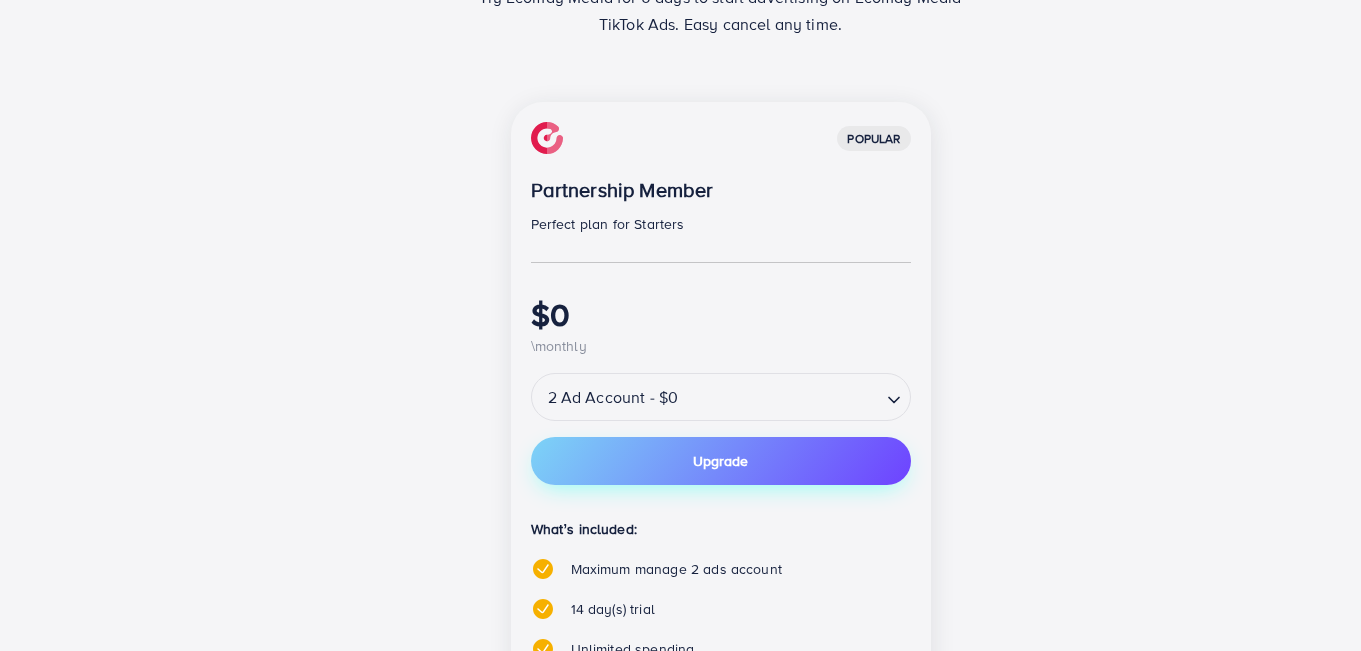 click on "Upgrade" at bounding box center [721, 461] 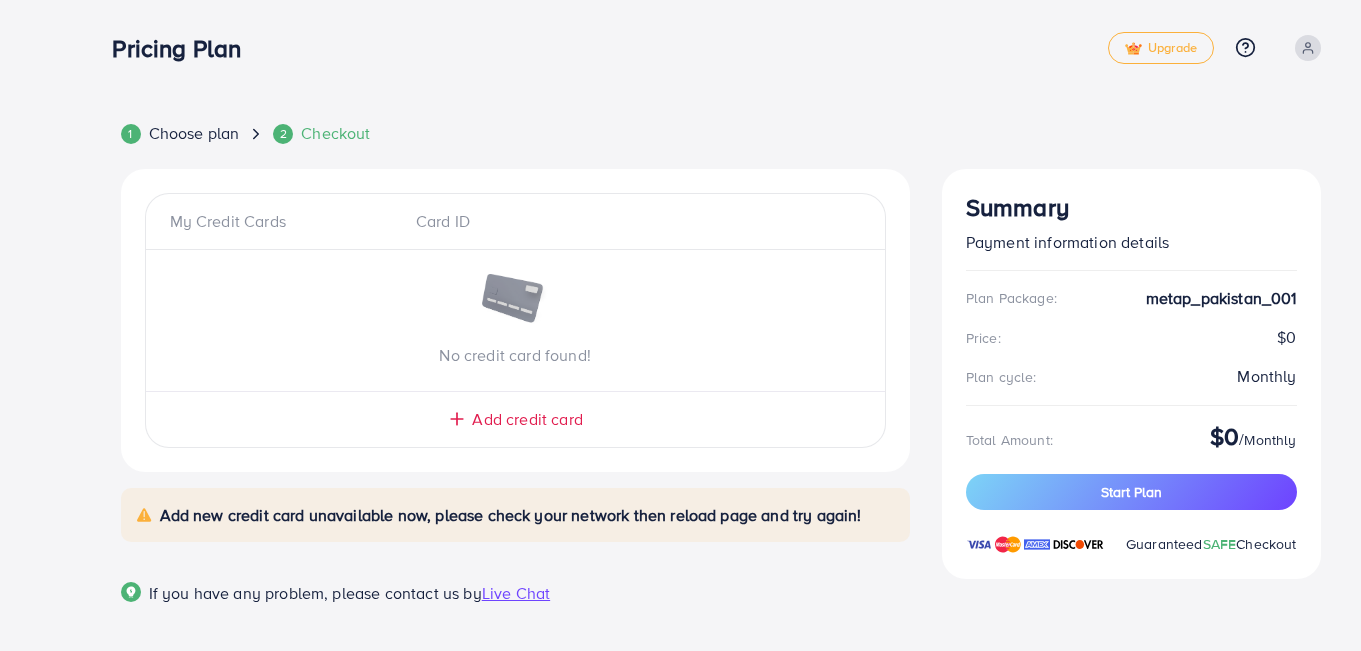 scroll, scrollTop: 0, scrollLeft: 0, axis: both 